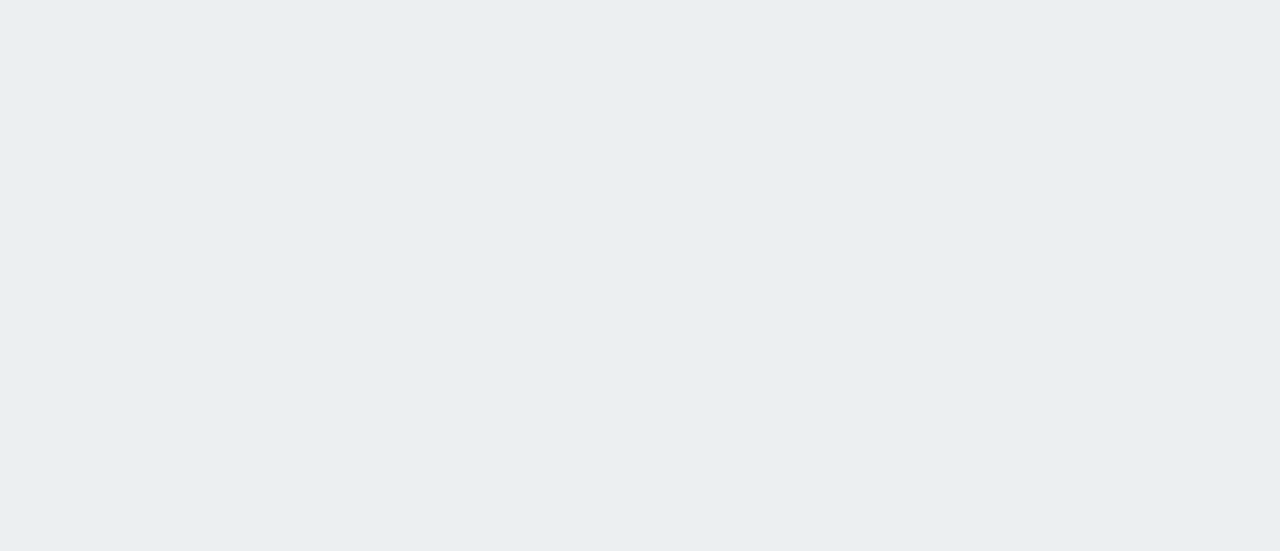 scroll, scrollTop: 0, scrollLeft: 0, axis: both 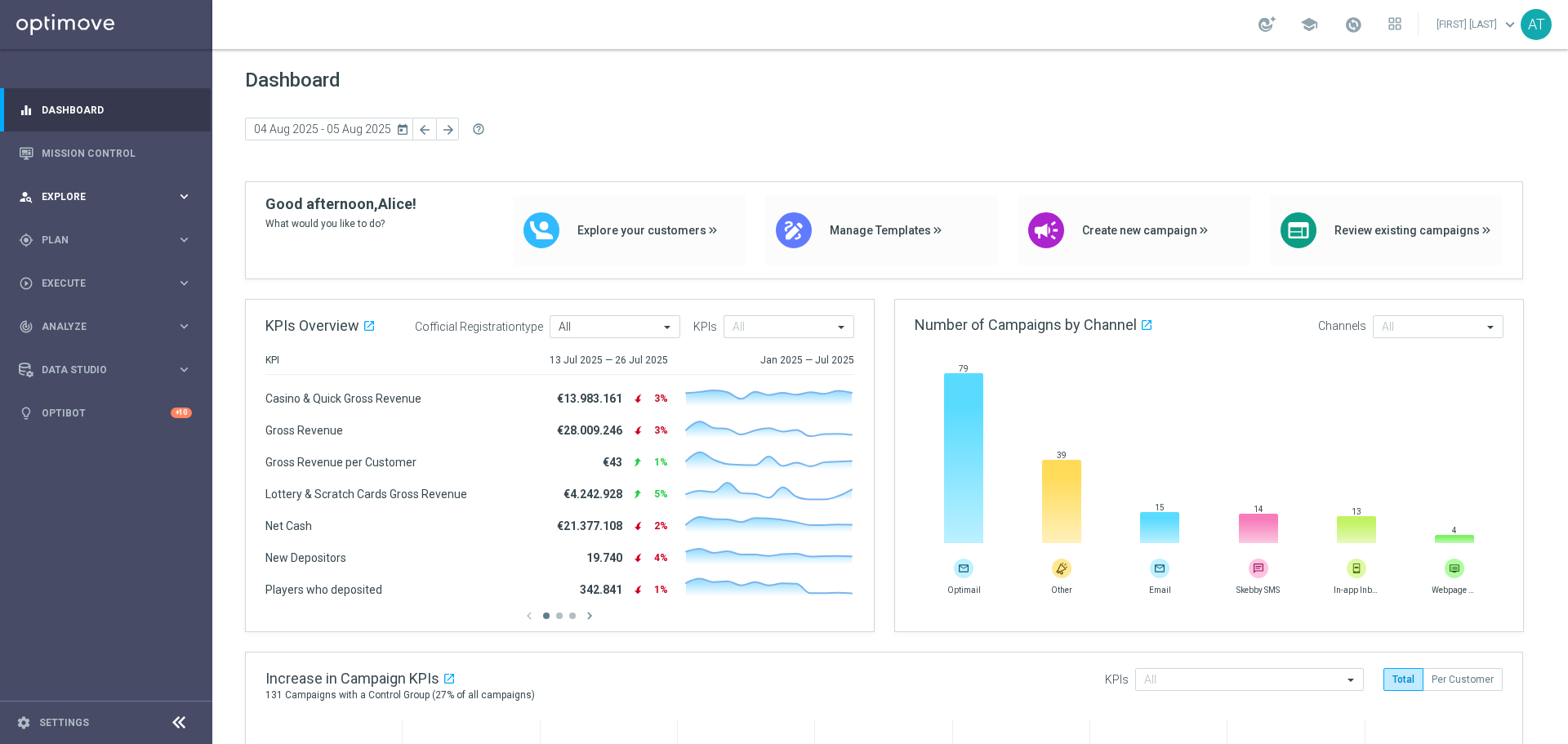 click on "Explore" at bounding box center [109, 197] 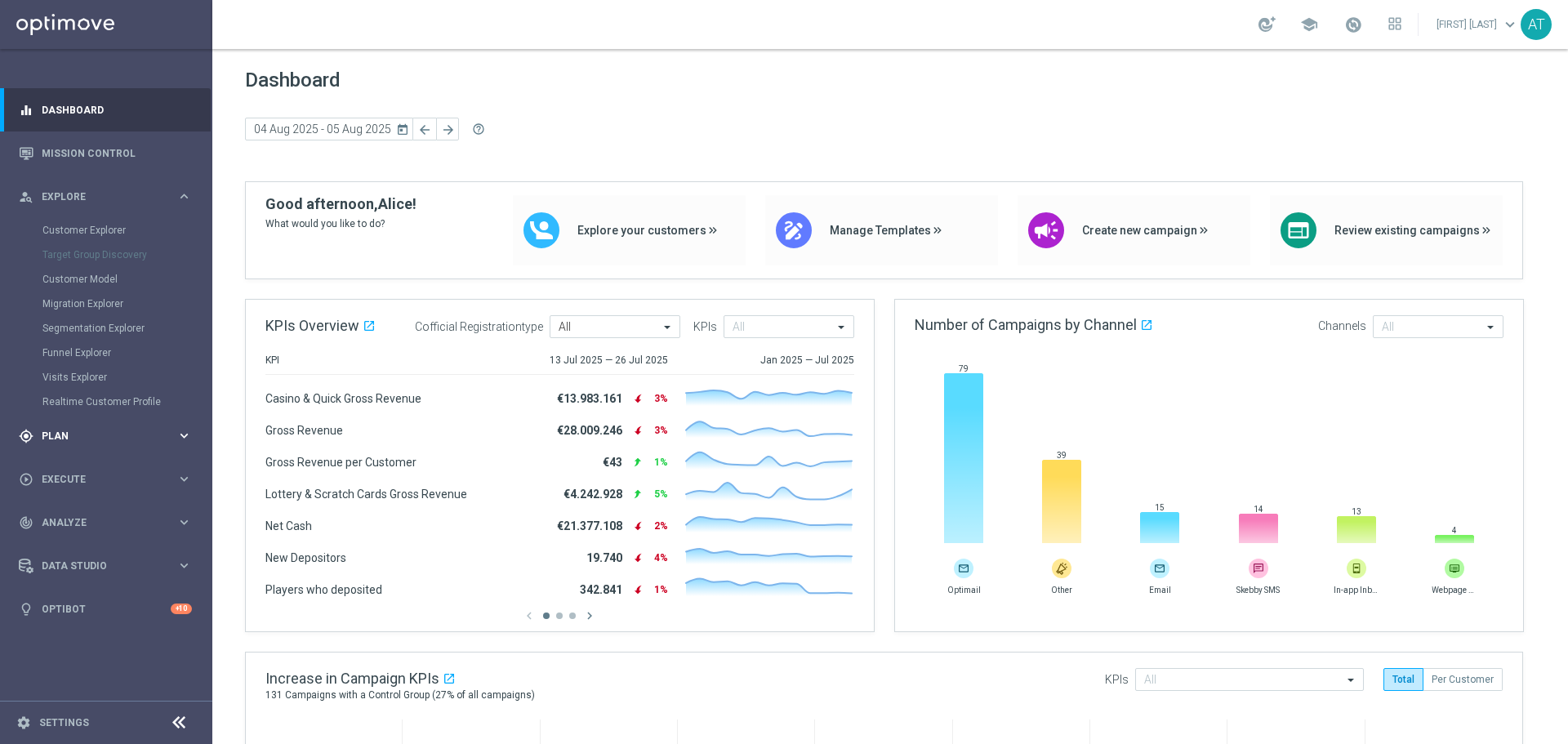 click on "Plan" at bounding box center [109, 436] 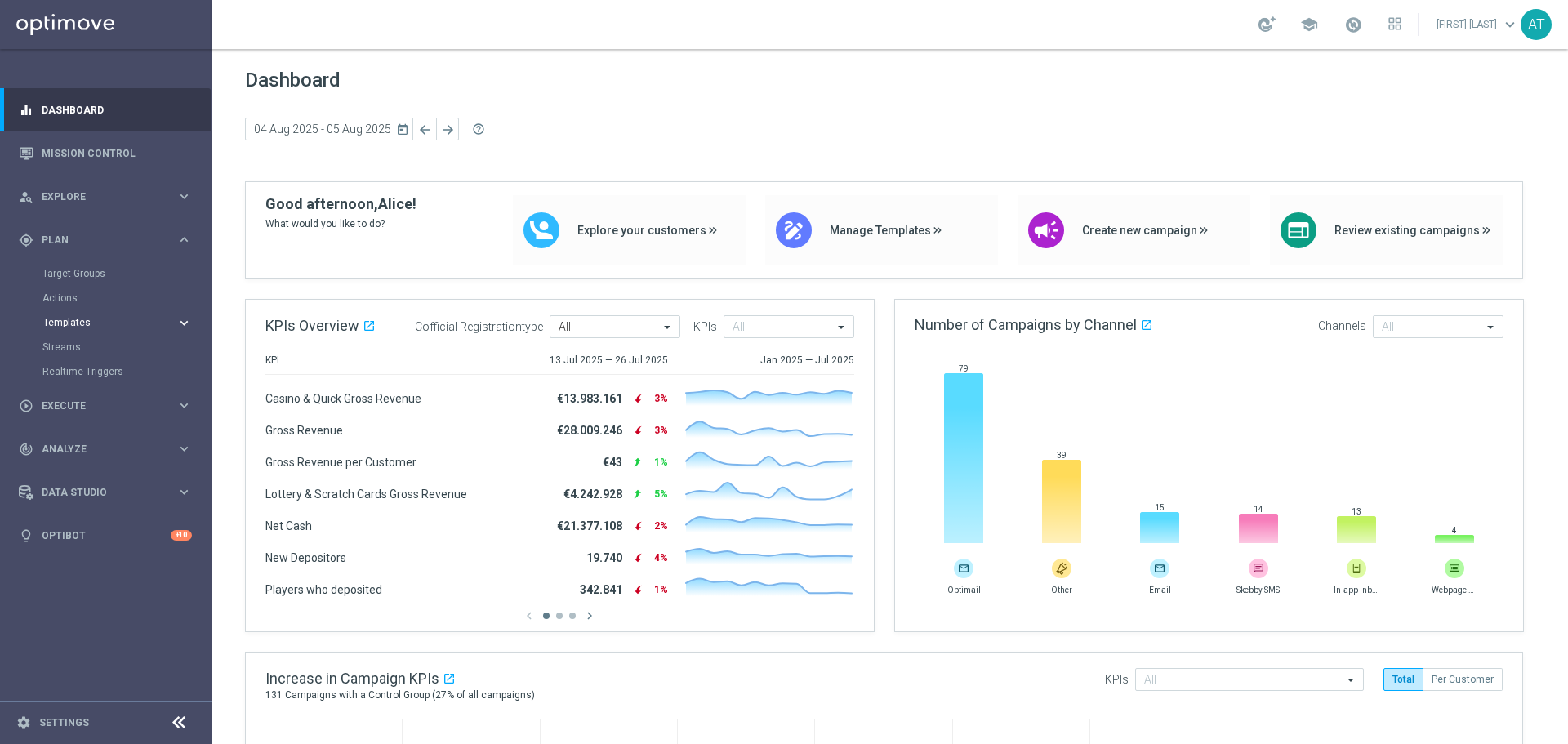 click on "Templates" at bounding box center [101, 323] 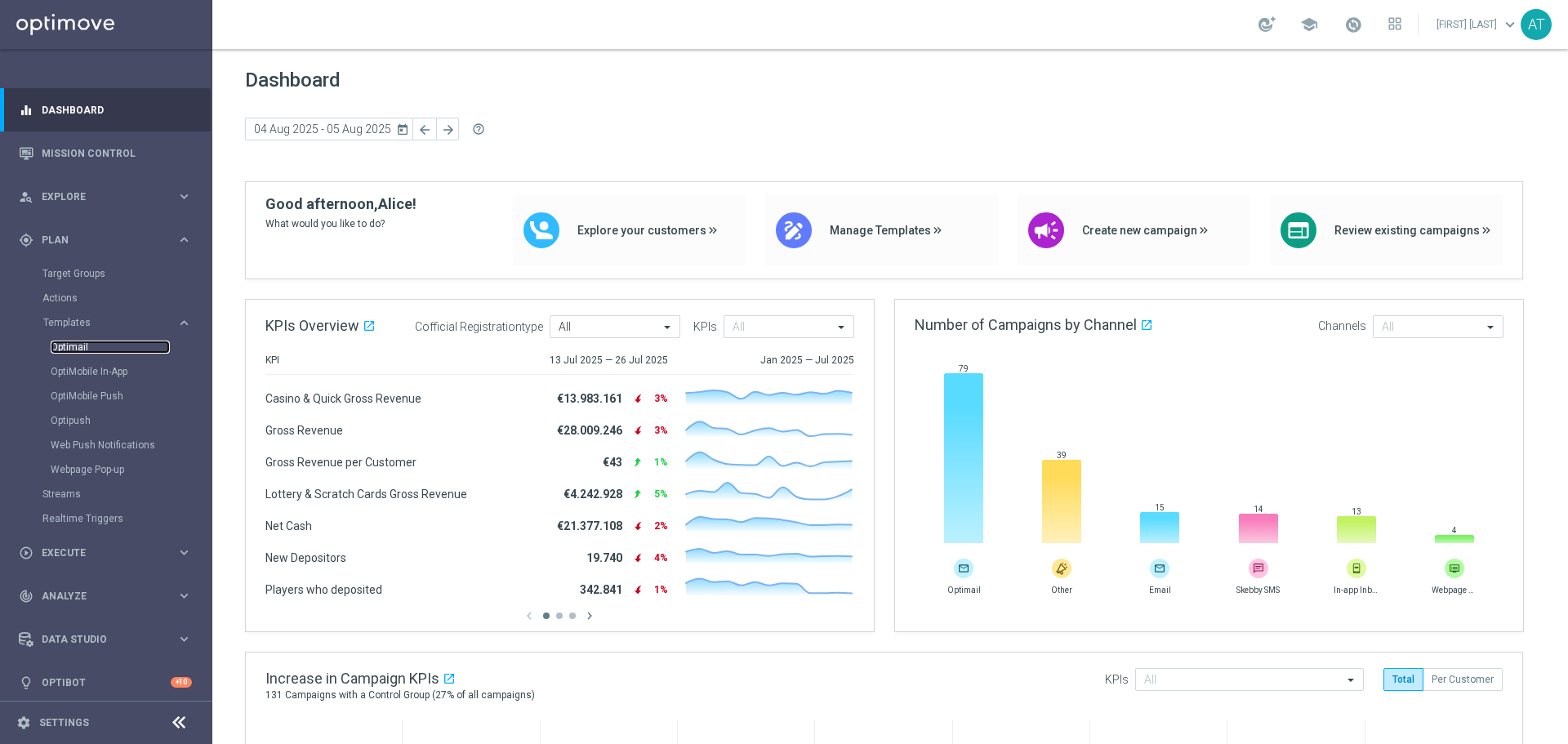 click on "Optimail" at bounding box center [110, 347] 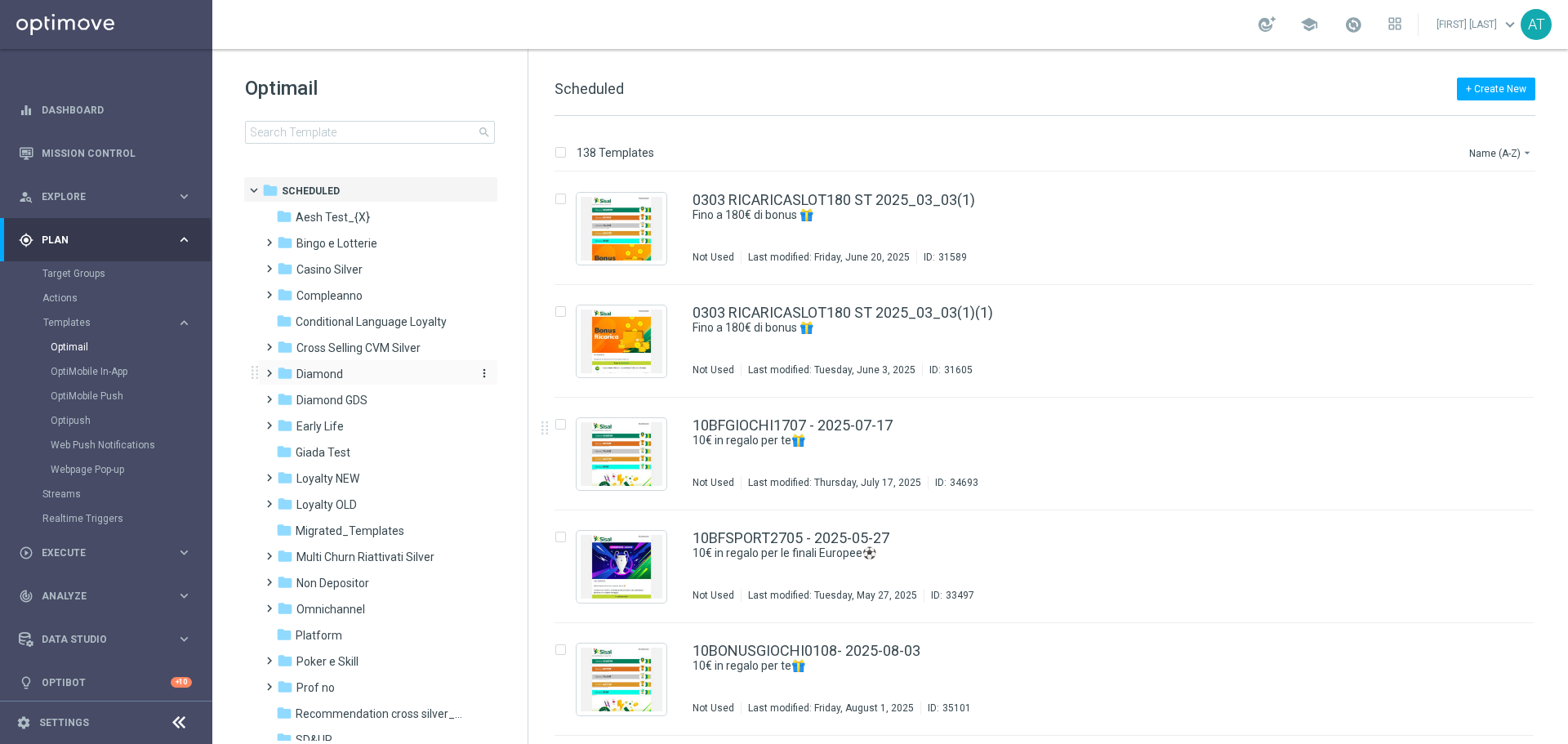 click on "folder" at bounding box center (285, 373) 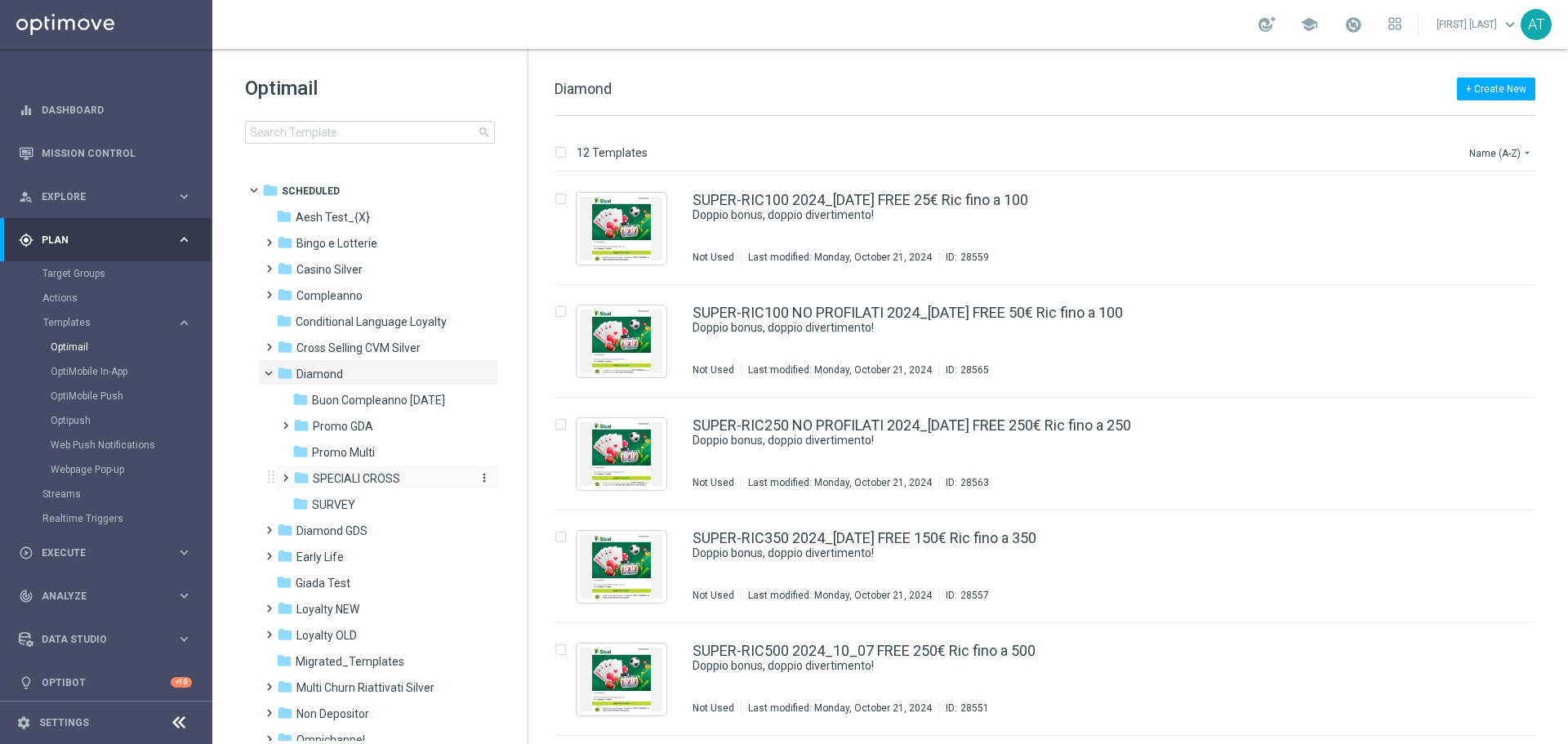 click on "SPECIALI CROSS" at bounding box center (356, 479) 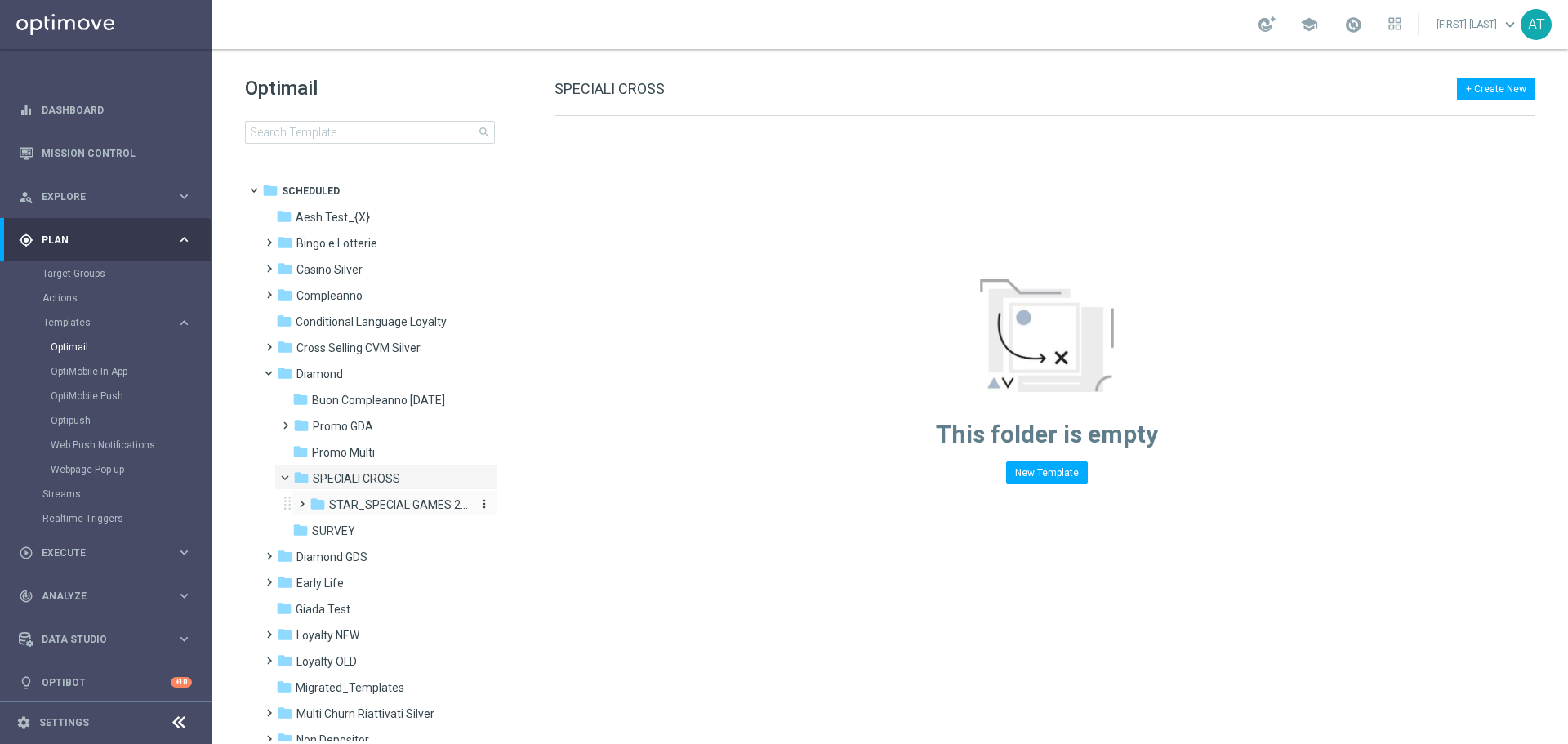 click on "STAR_SPECIAL GAMES 2025" at bounding box center [399, 505] 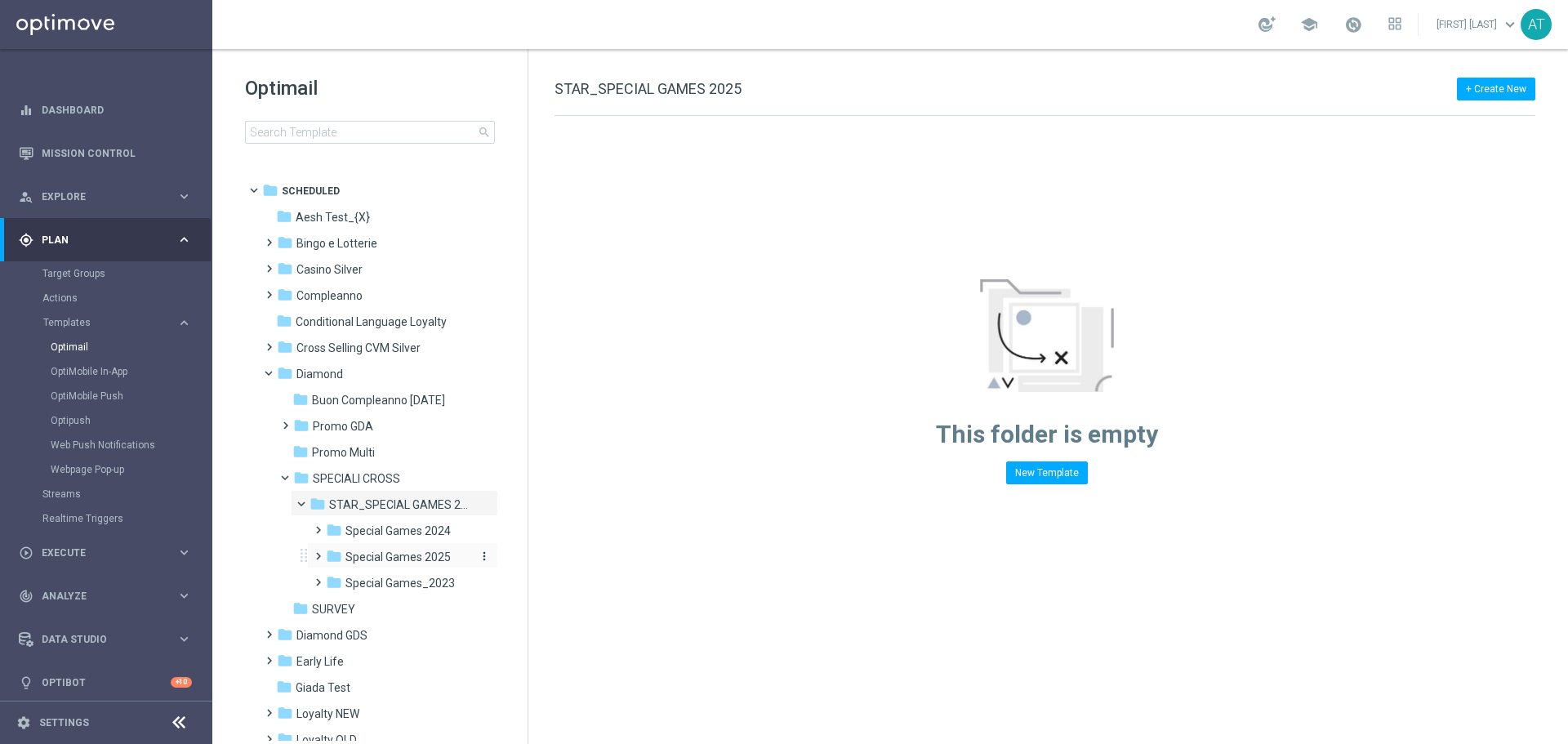 click on "Special Games 2025" at bounding box center [398, 557] 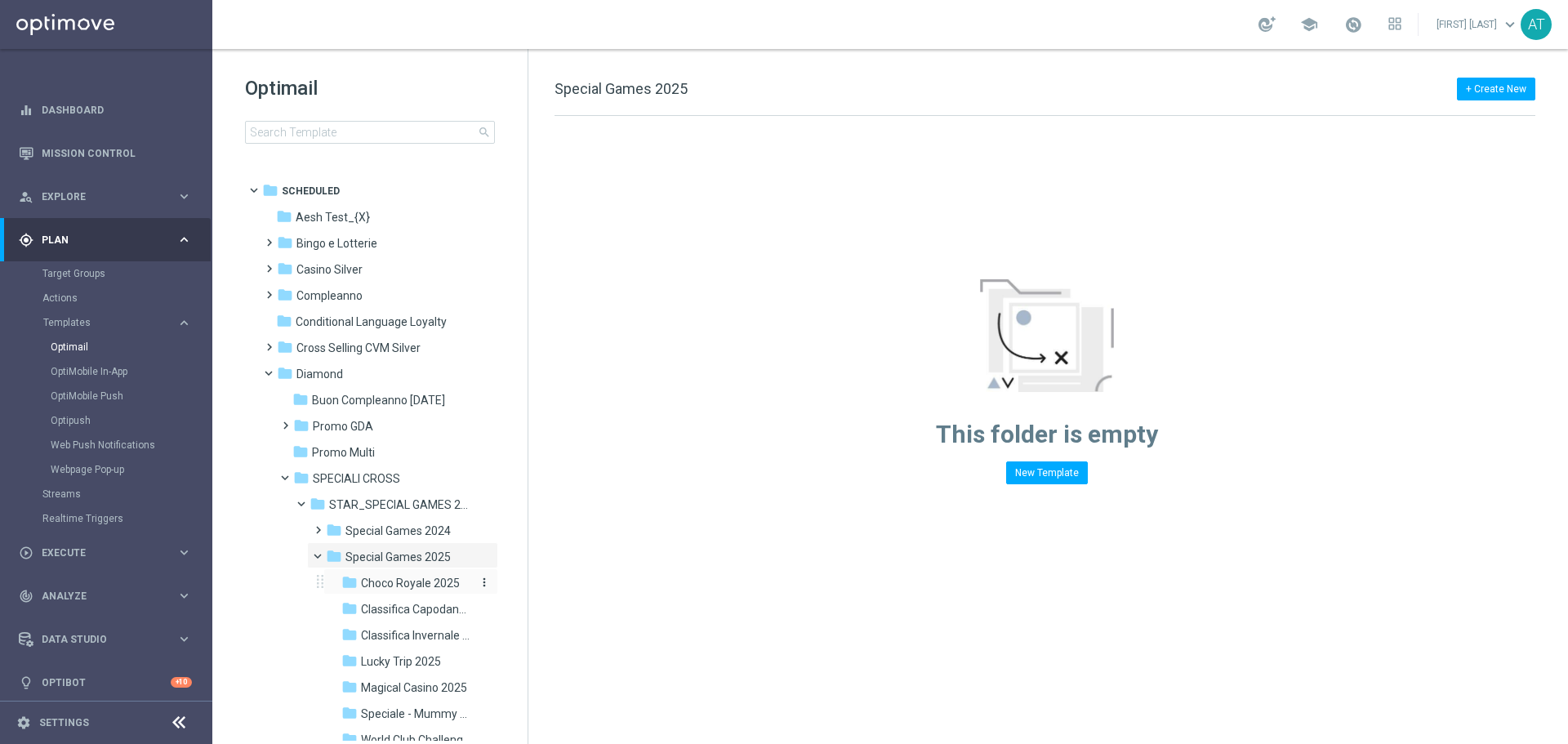 scroll, scrollTop: 82, scrollLeft: 0, axis: vertical 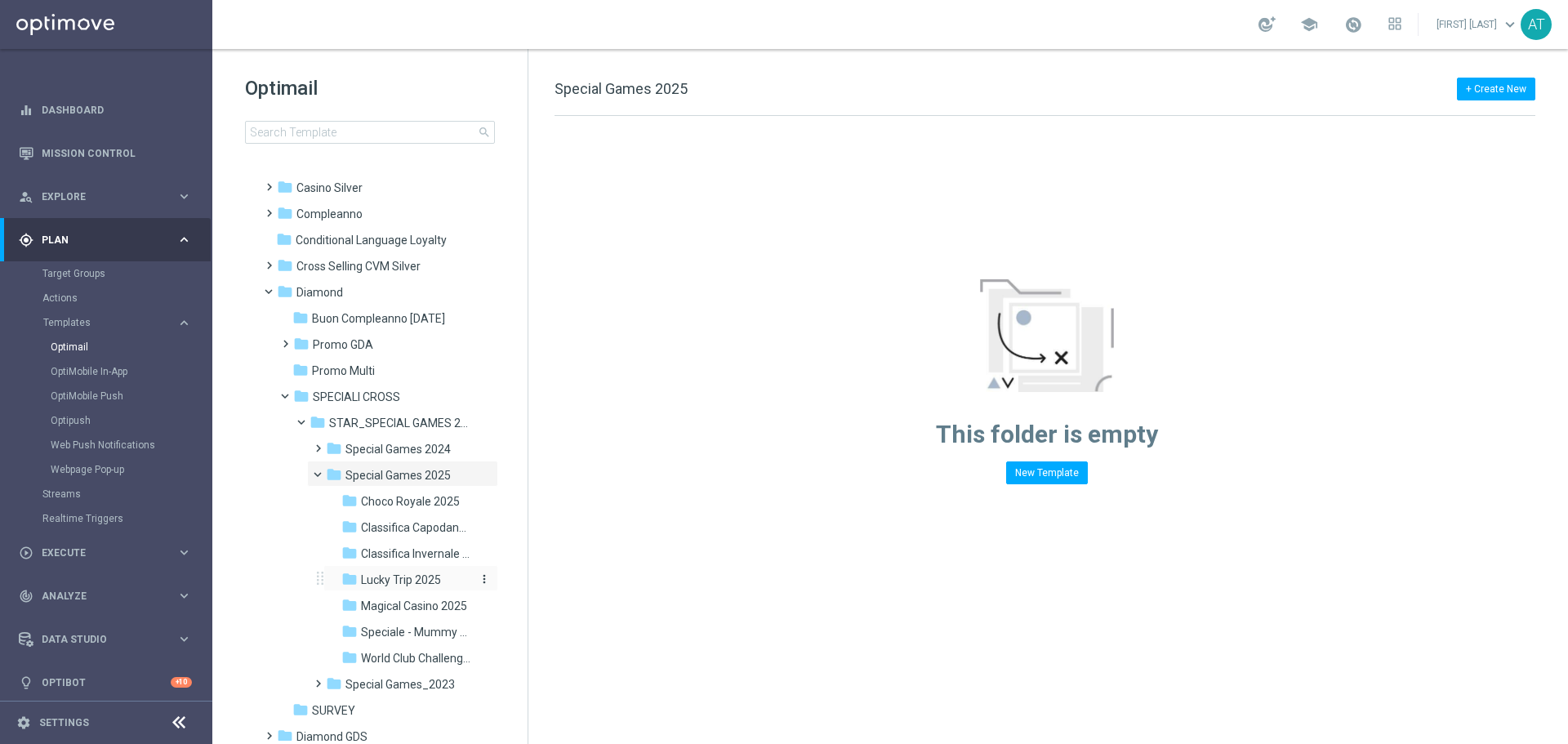 click on "Lucky Trip 2025" at bounding box center (401, 580) 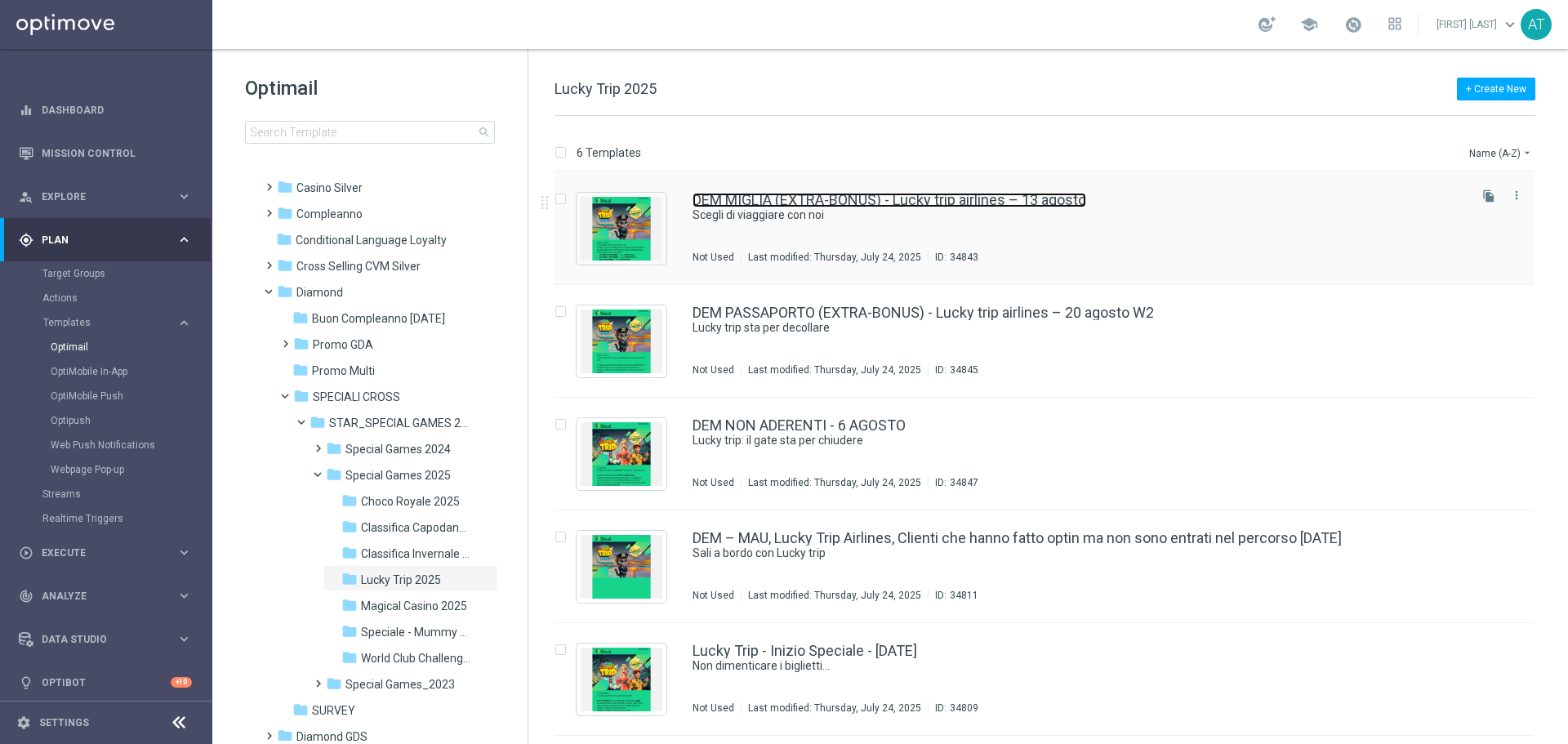 click on "DEM MIGLIA (EXTRA-BONUS) - Lucky trip airlines – 13 agosto" at bounding box center [889, 200] 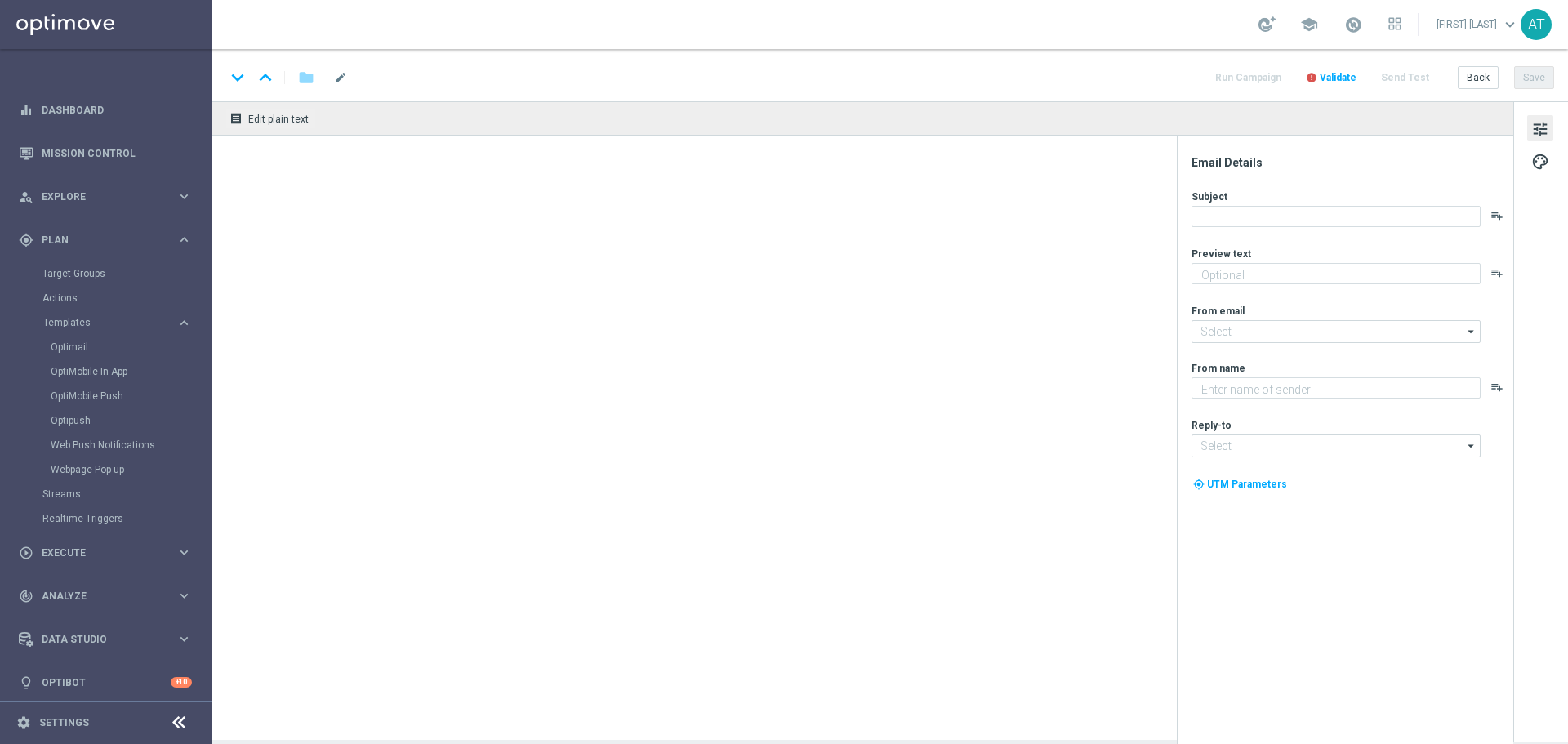 type on "DEM MIGLIA (EXTRA-BONUS) - Lucky trip airlines – 13 agosto" 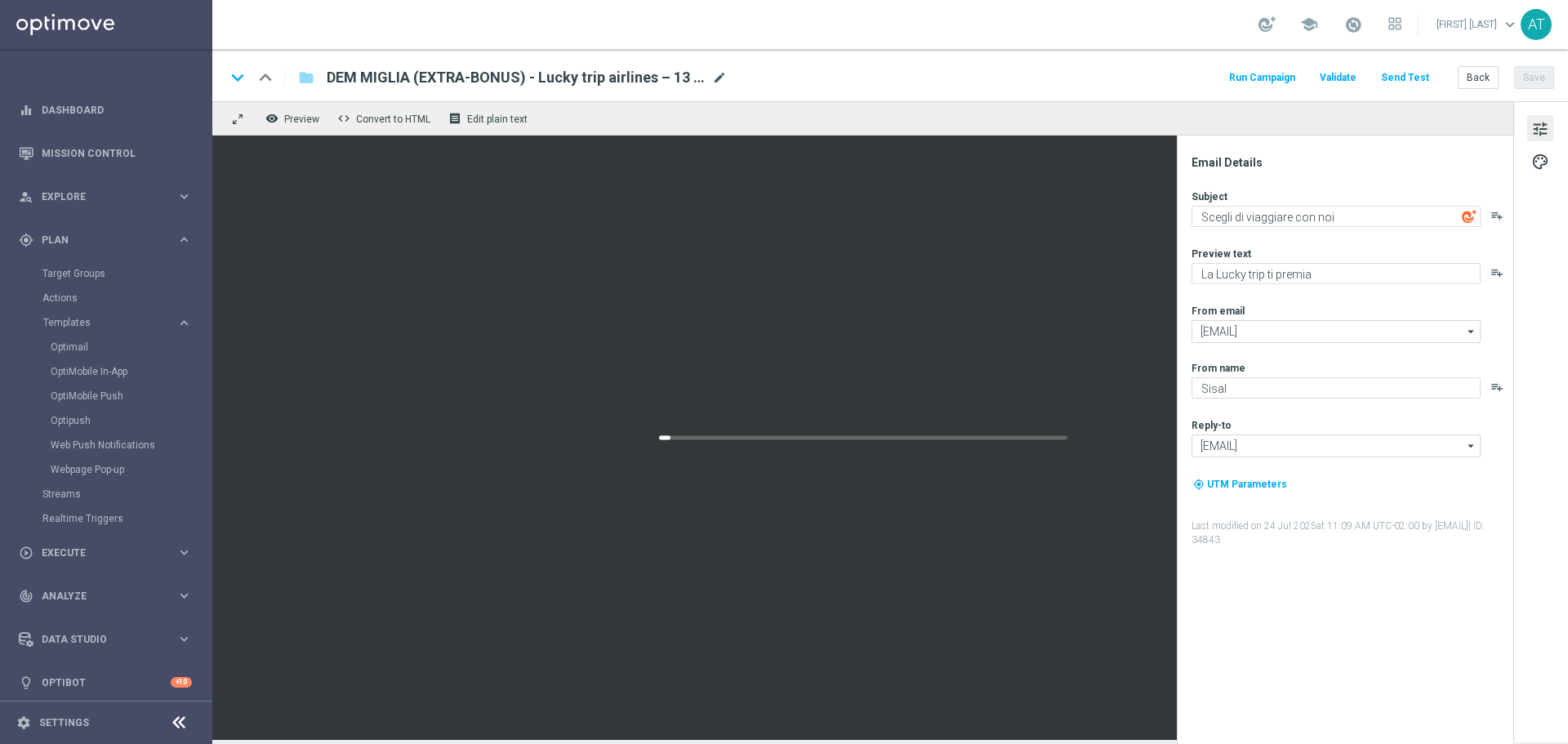 click on "mode_edit" 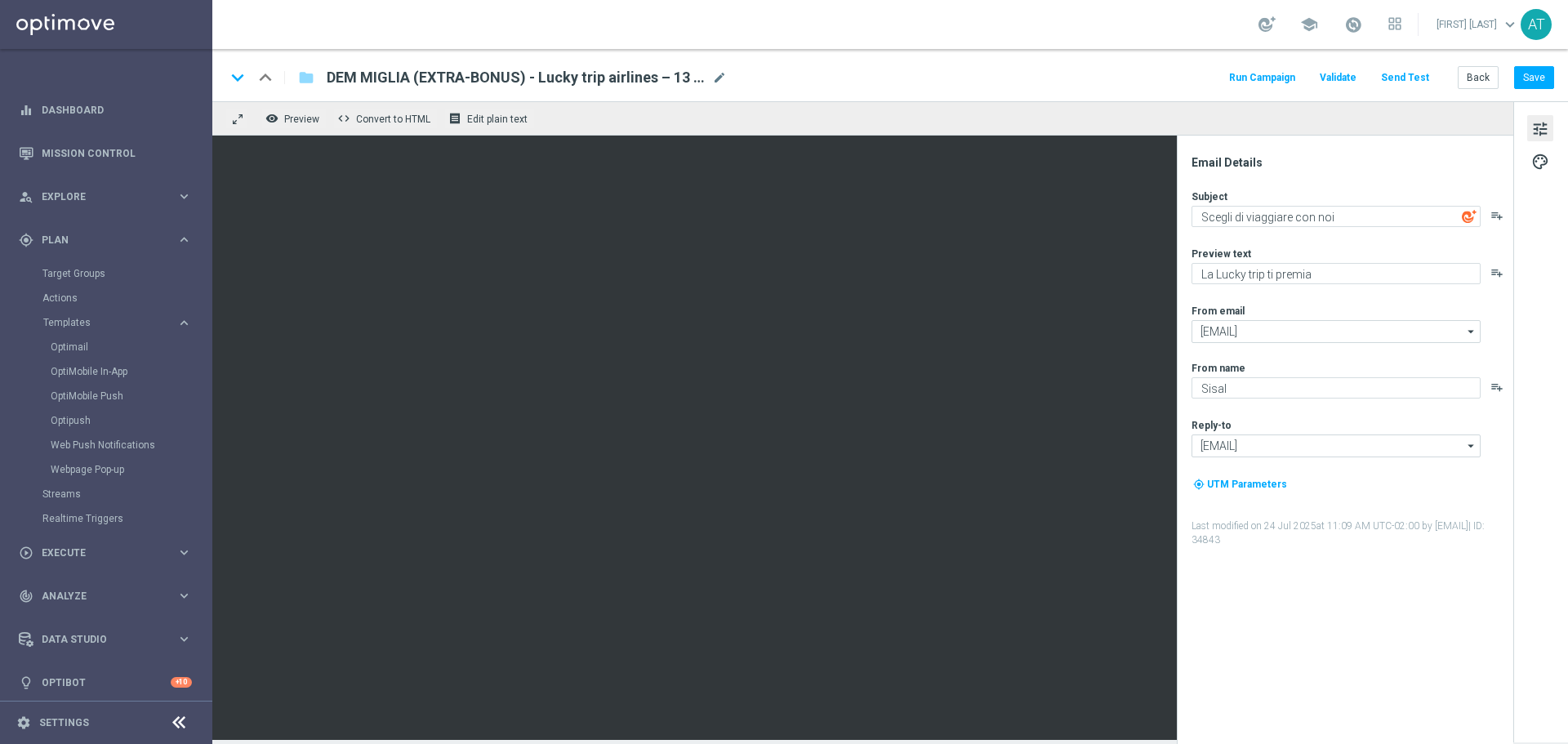 click on "mode_edit" 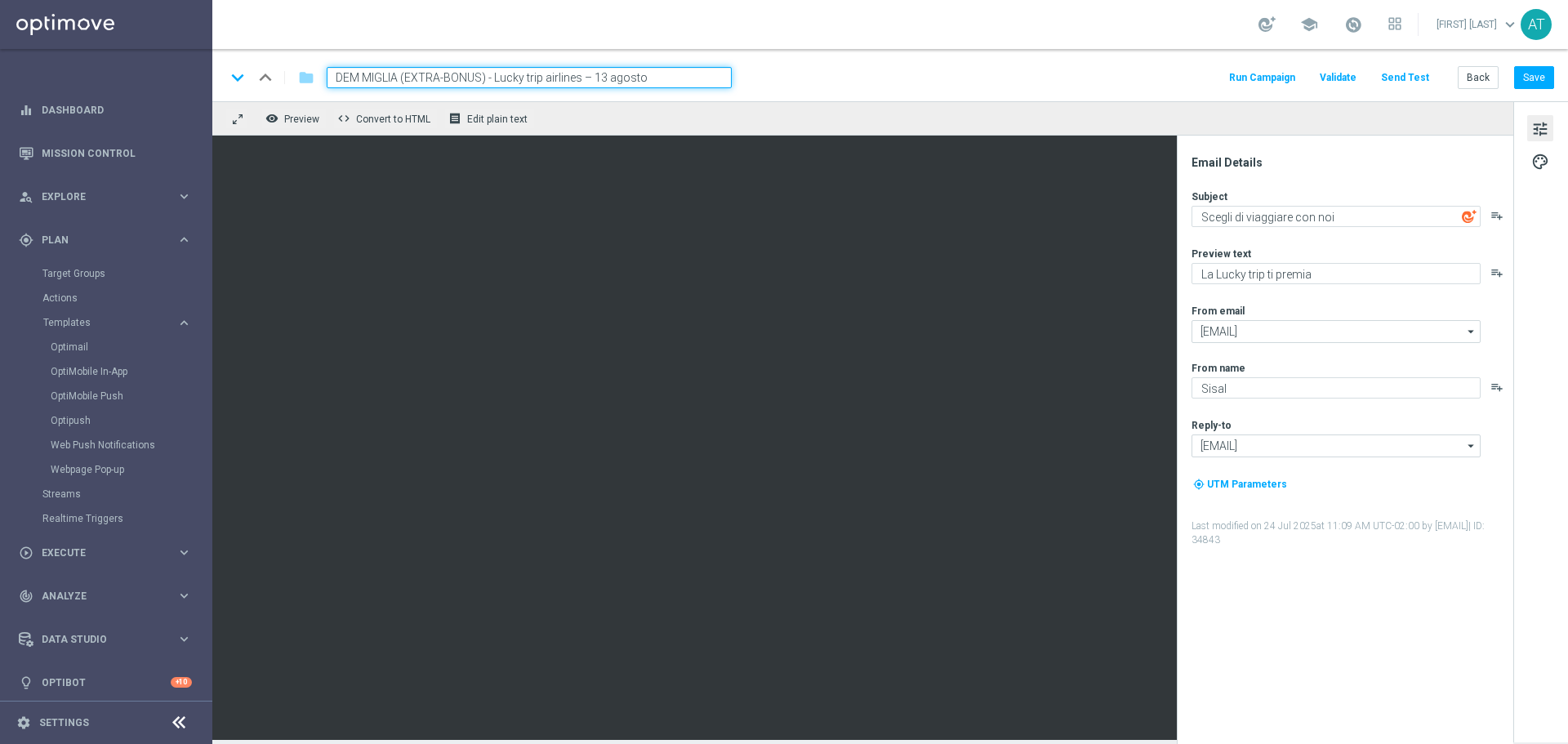 drag, startPoint x: 691, startPoint y: 75, endPoint x: 605, endPoint y: 81, distance: 86.20905 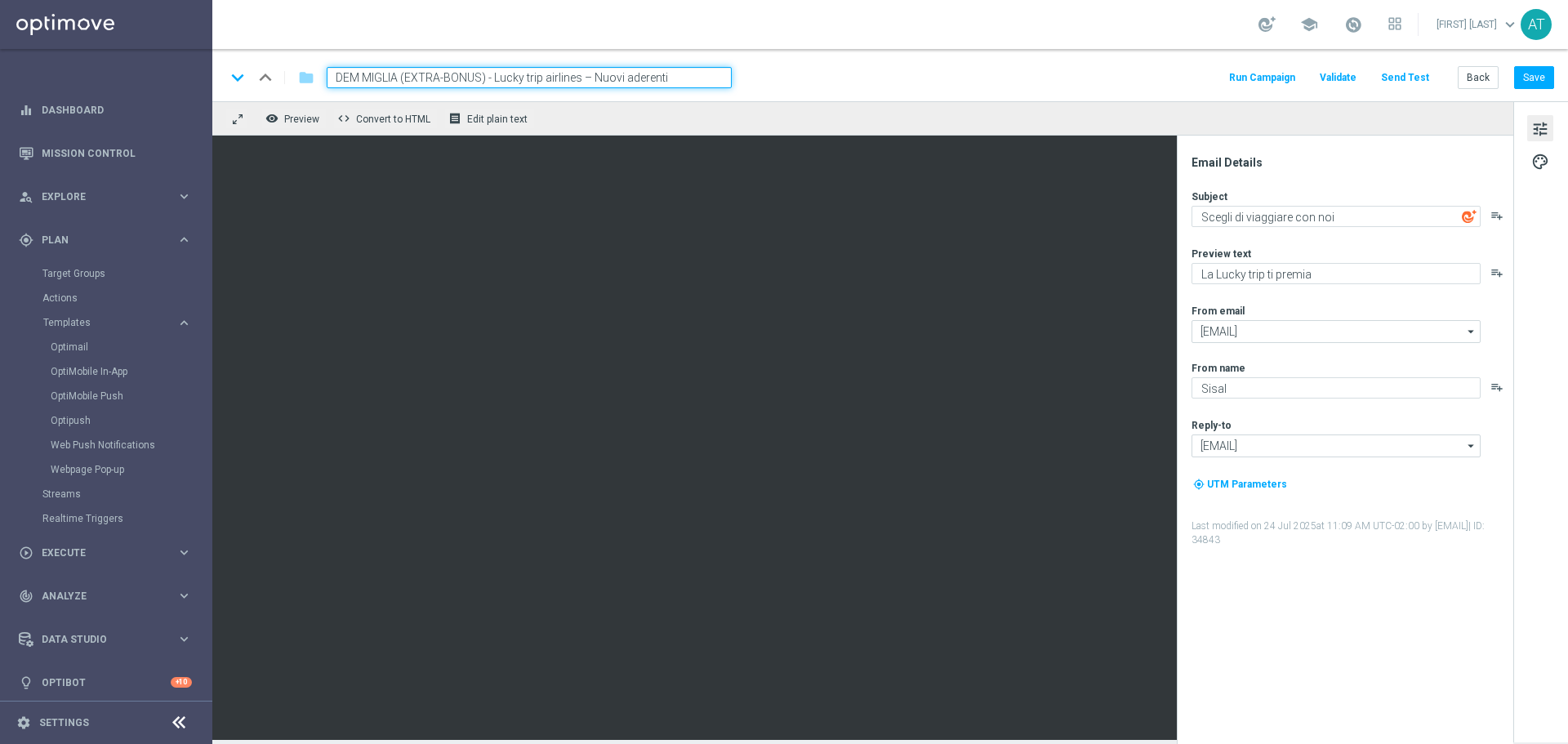 type on "DEM MIGLIA (EXTRA-BONUS) - Lucky trip airlines – Nuovi aderenti" 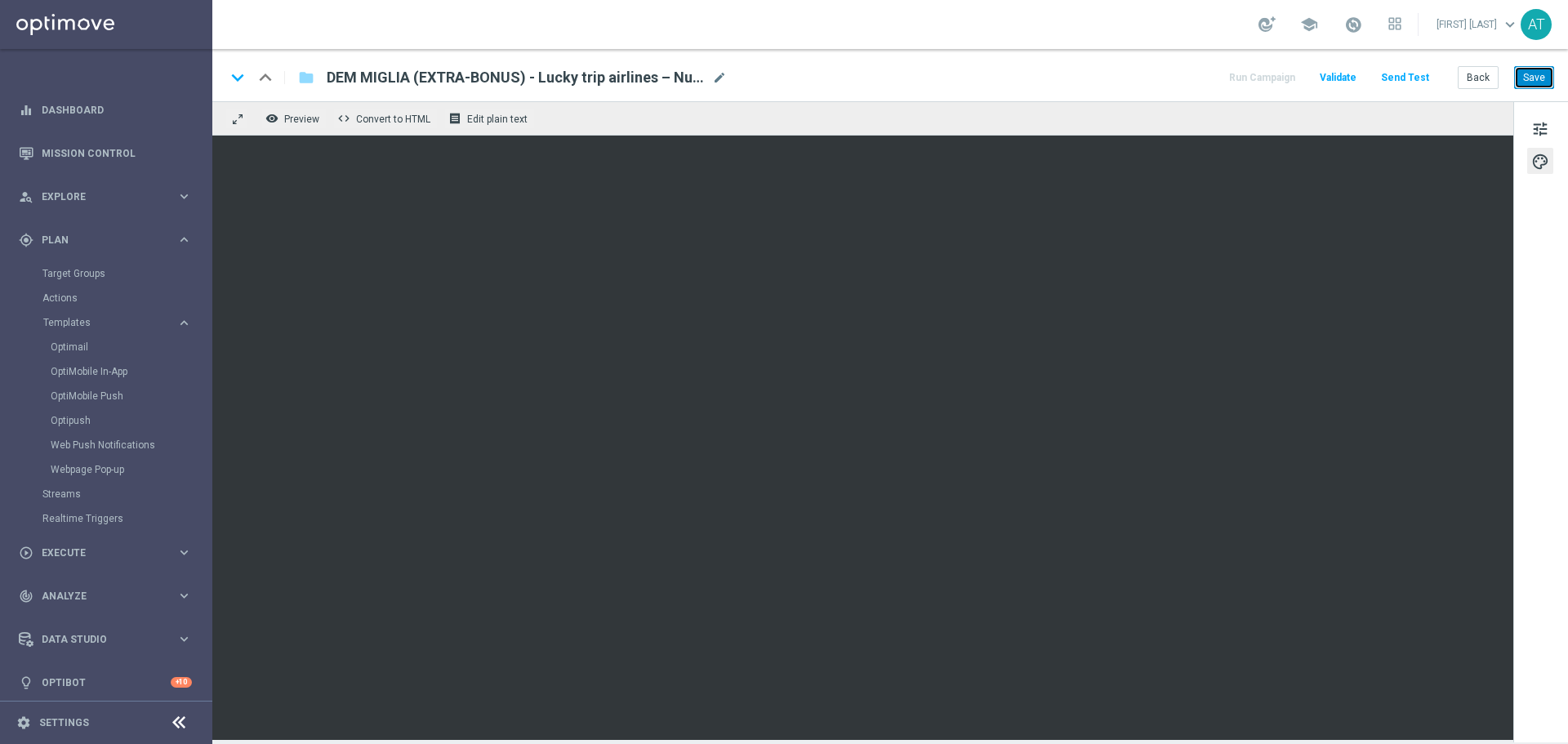 click on "Save" at bounding box center [1534, 78] 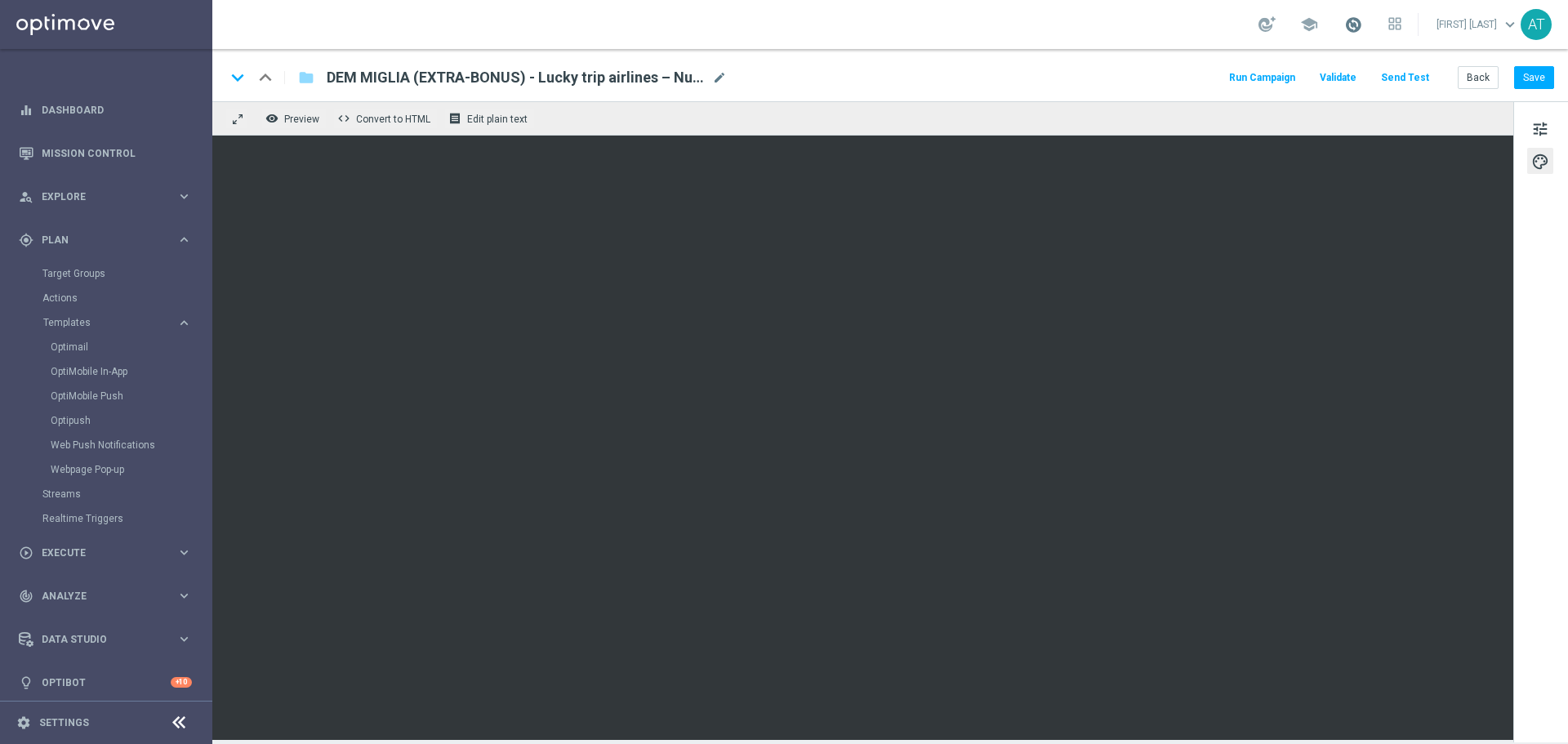 click at bounding box center (1353, 25) 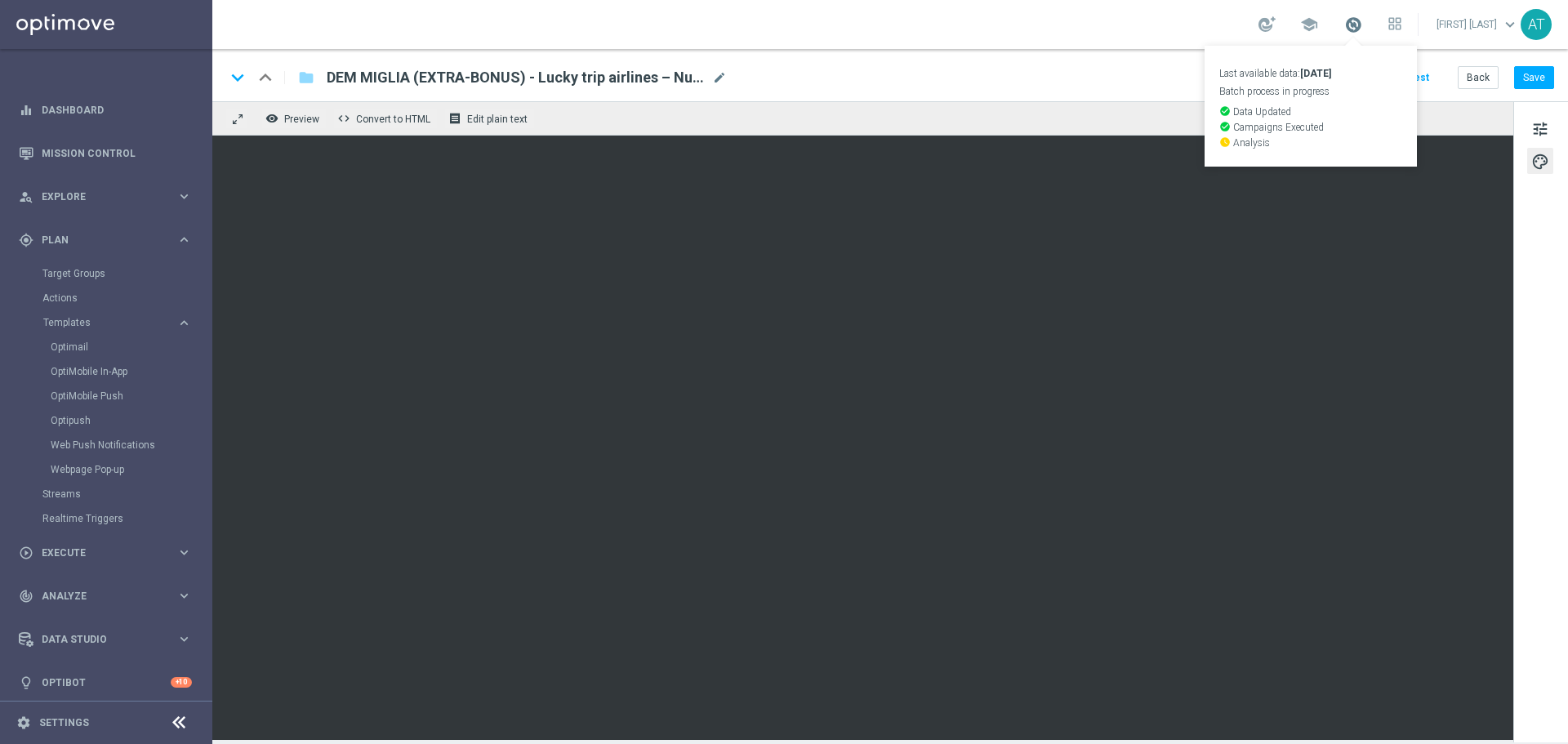 click at bounding box center (1353, 25) 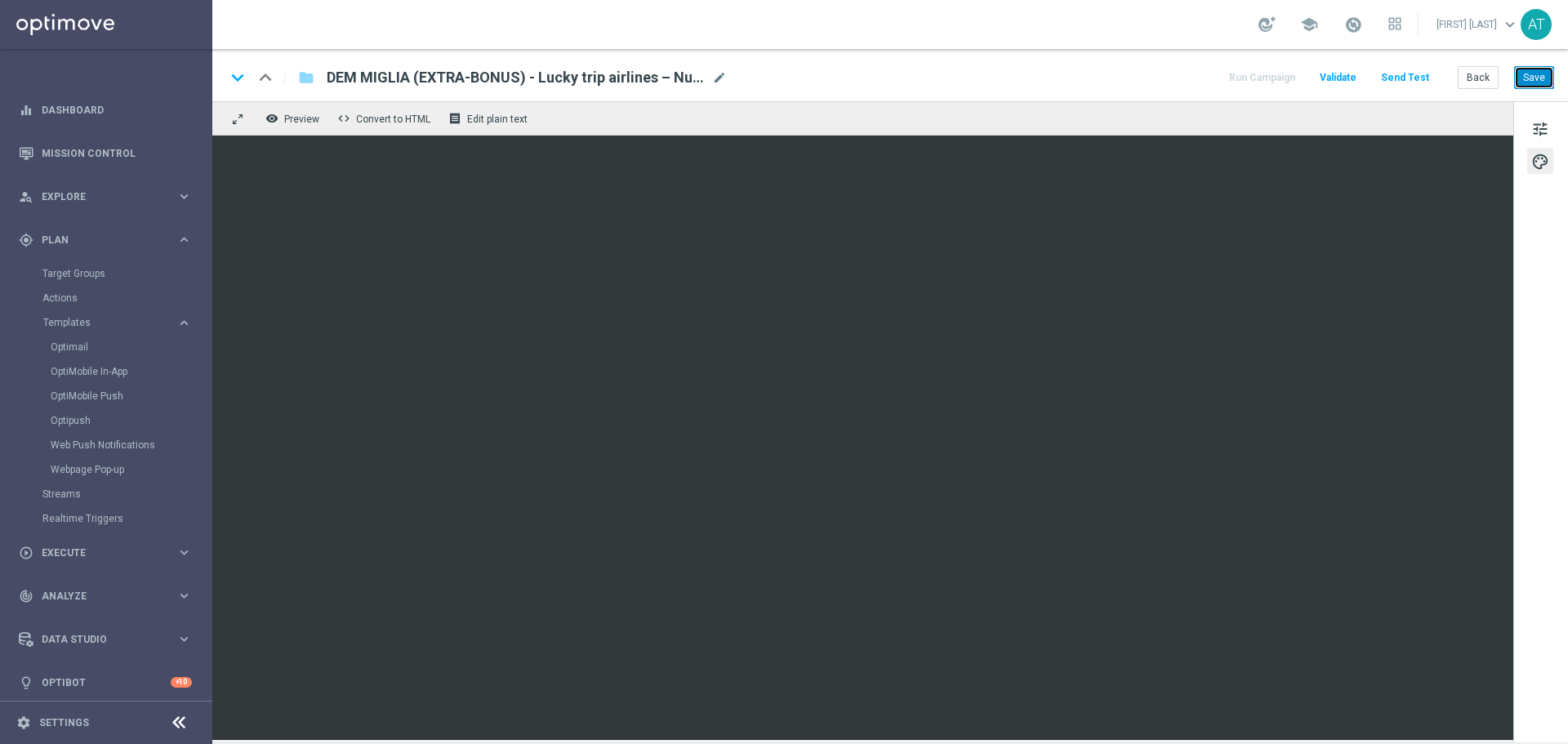 click on "Save" at bounding box center [1534, 78] 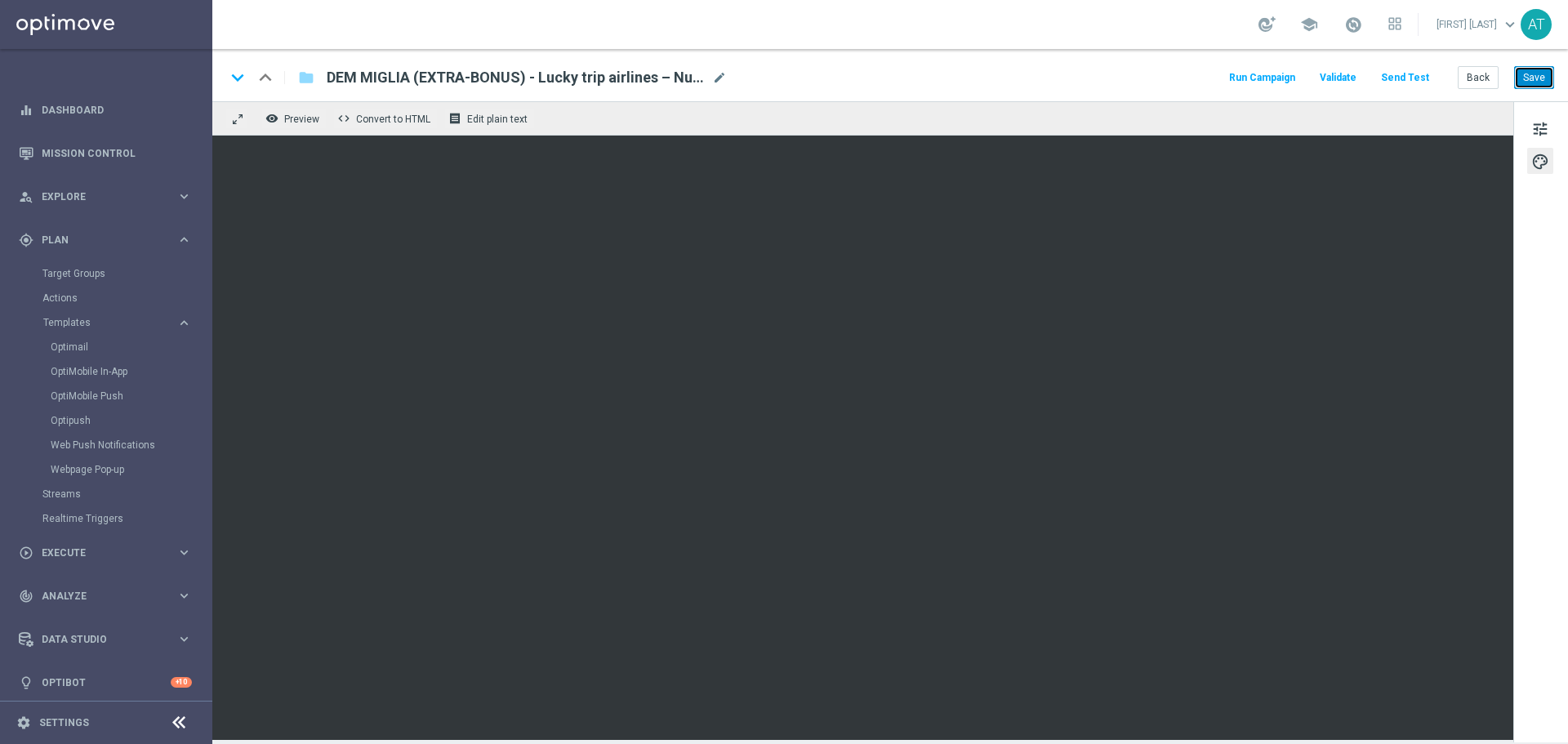 click on "Save" at bounding box center (1534, 78) 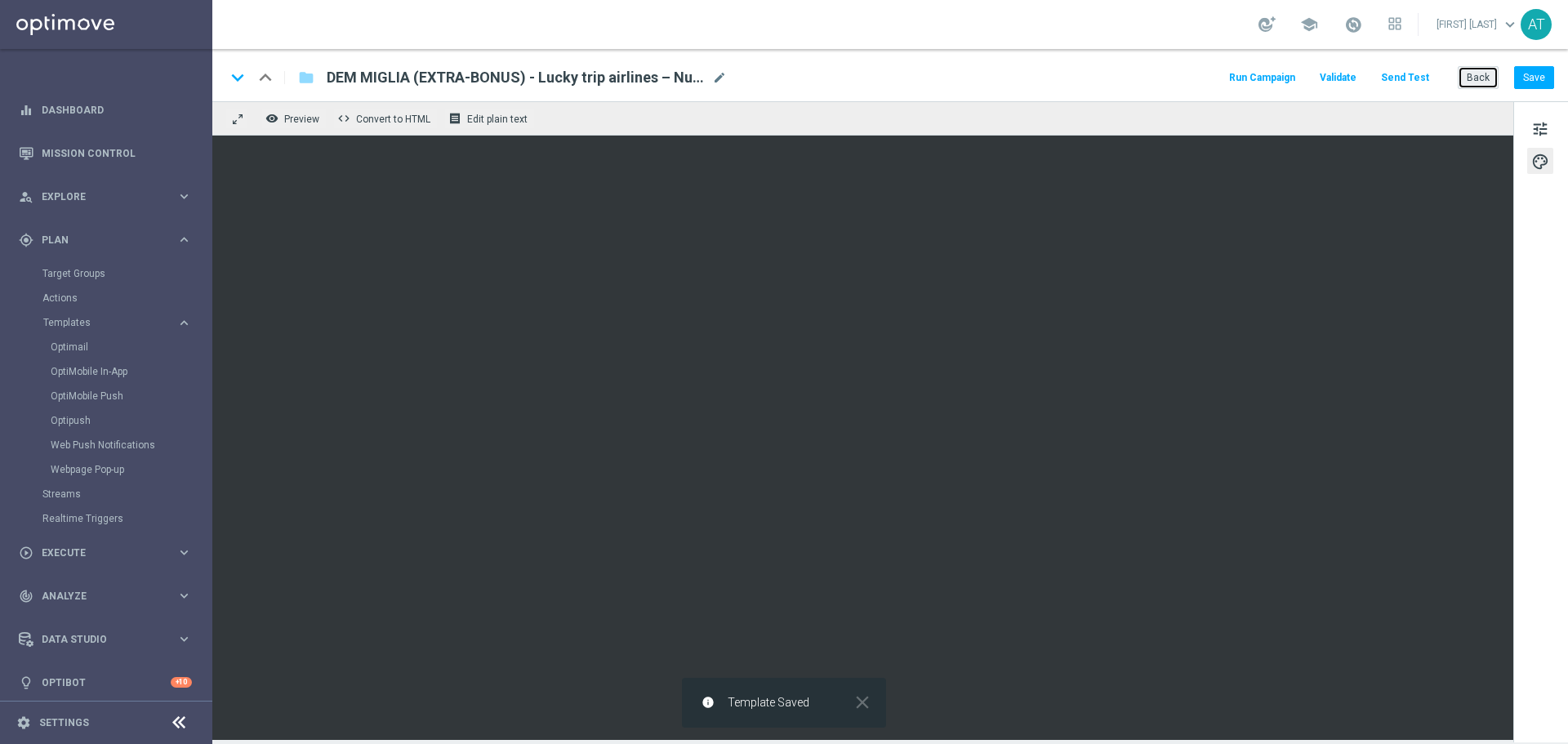 click on "Back" 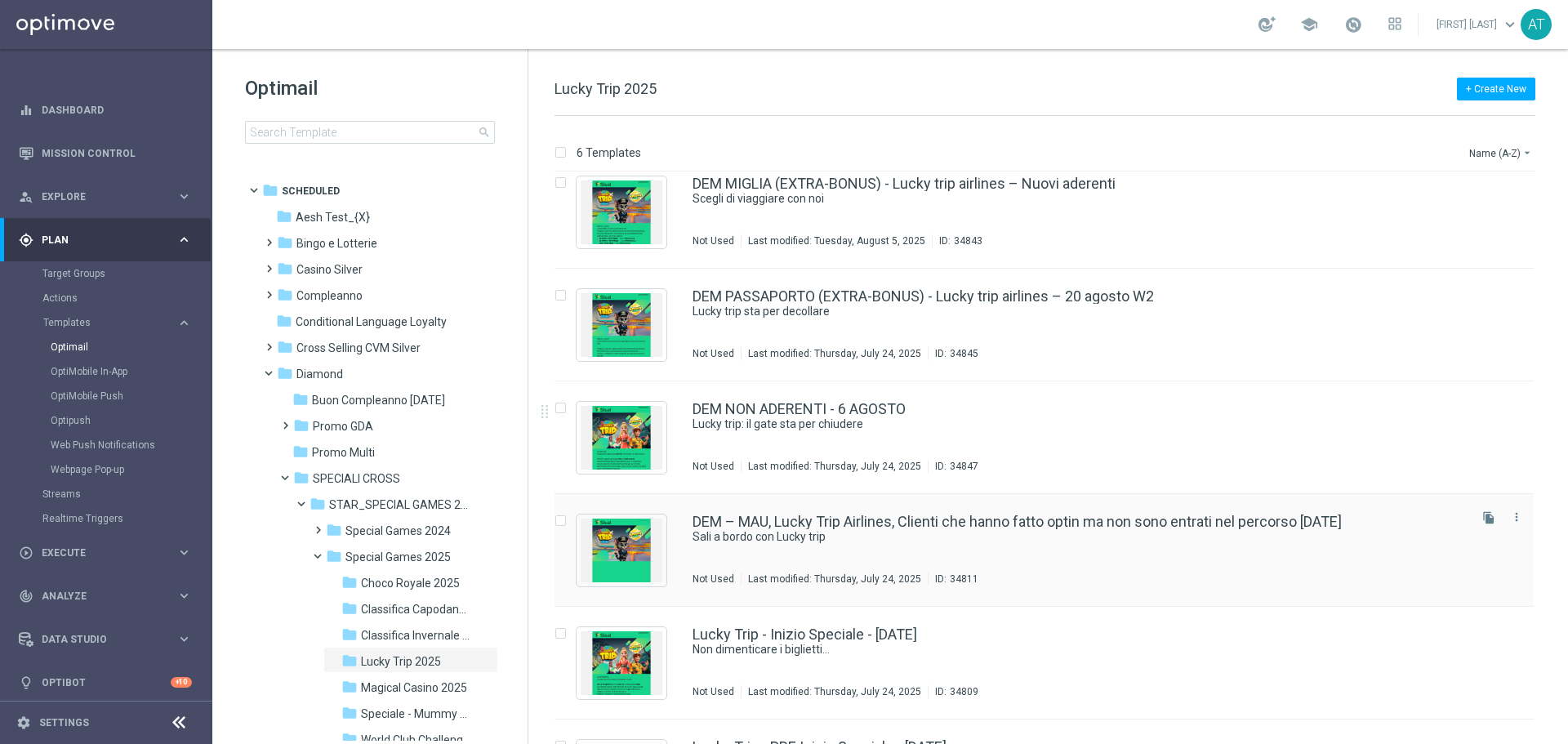 scroll, scrollTop: 0, scrollLeft: 0, axis: both 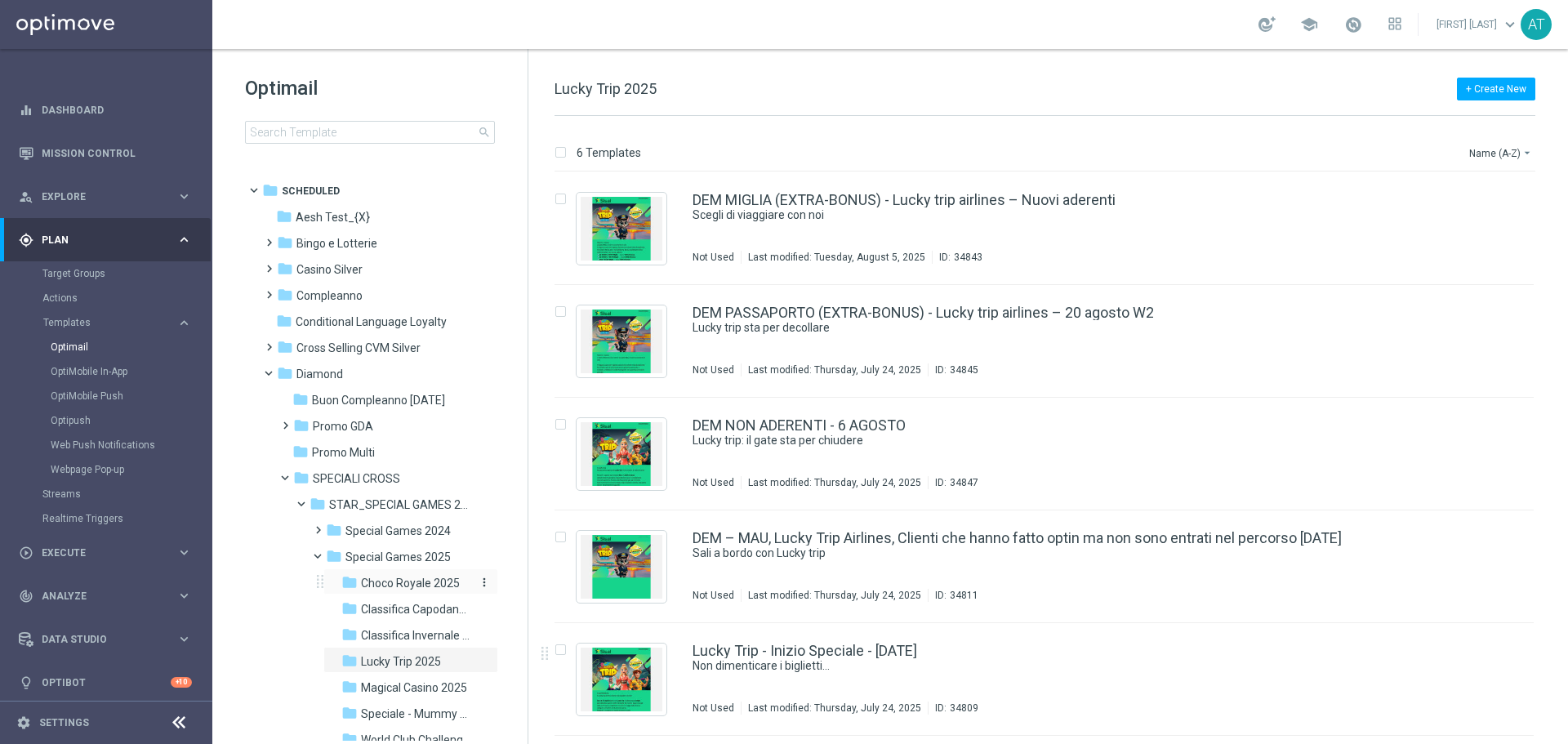 click on "Choco Royale 2025" at bounding box center (410, 583) 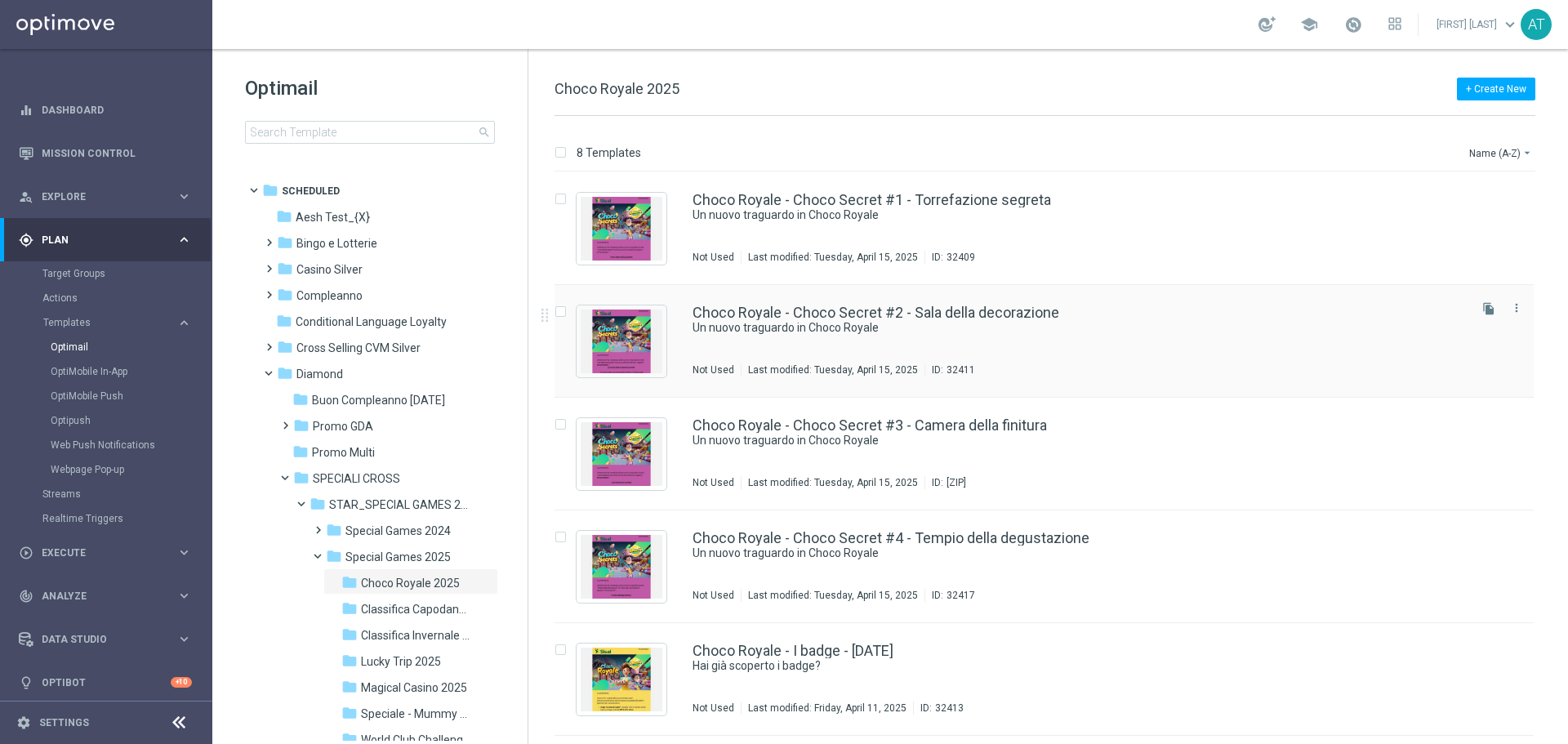 click on "Last modified: Tuesday, April 15, 2025" at bounding box center [1079, 341] 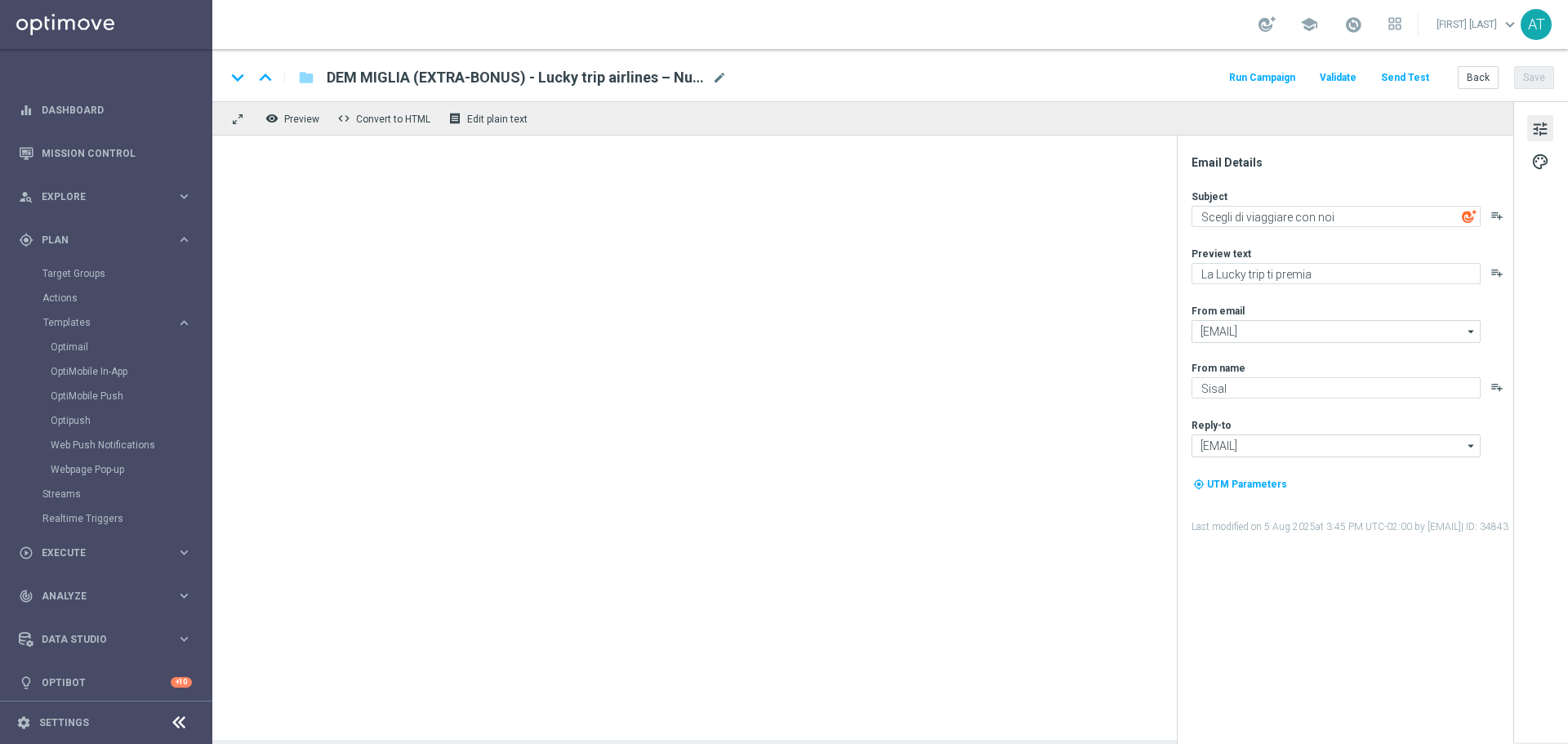 type on "Un nuovo traguardo in Choco Royale" 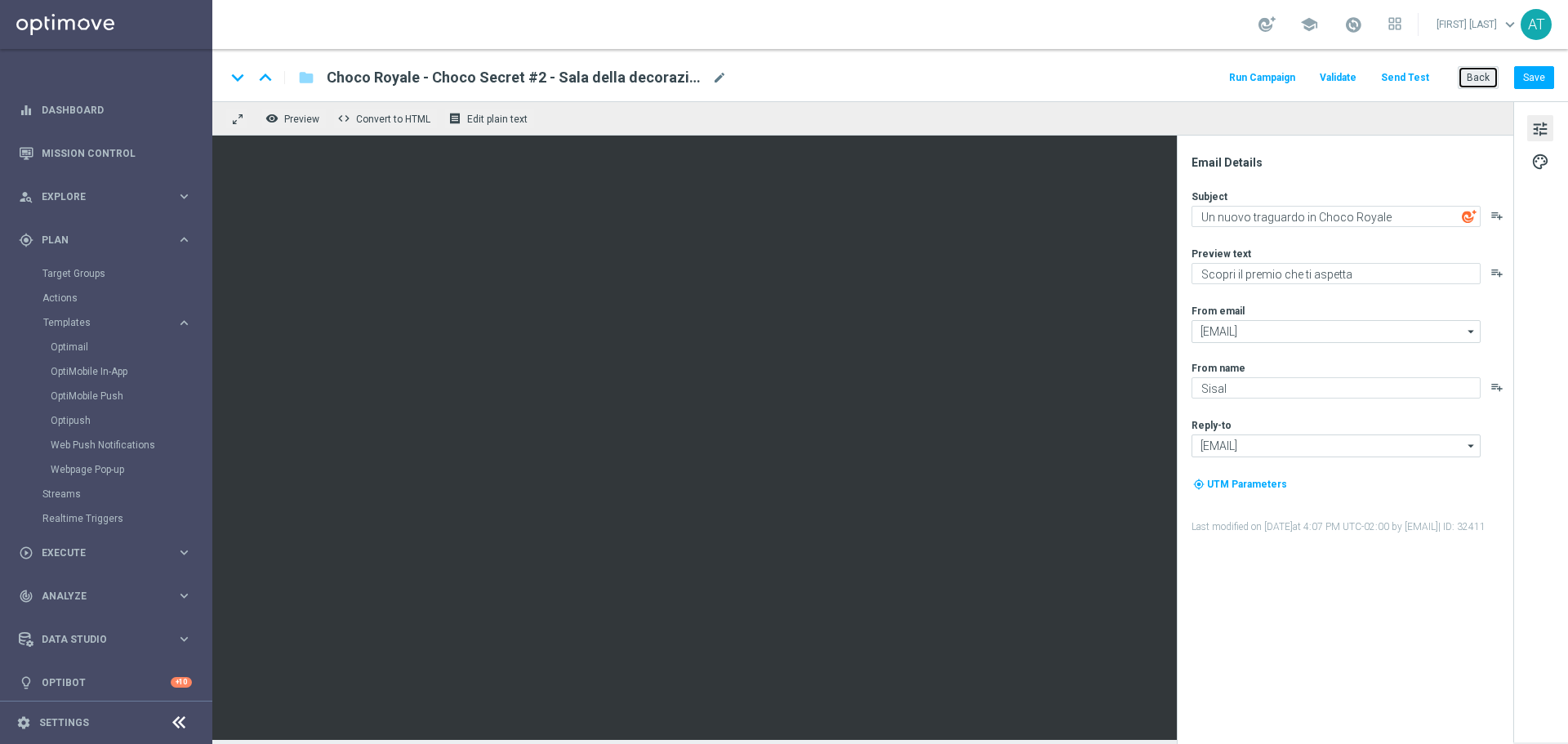 click on "Back" 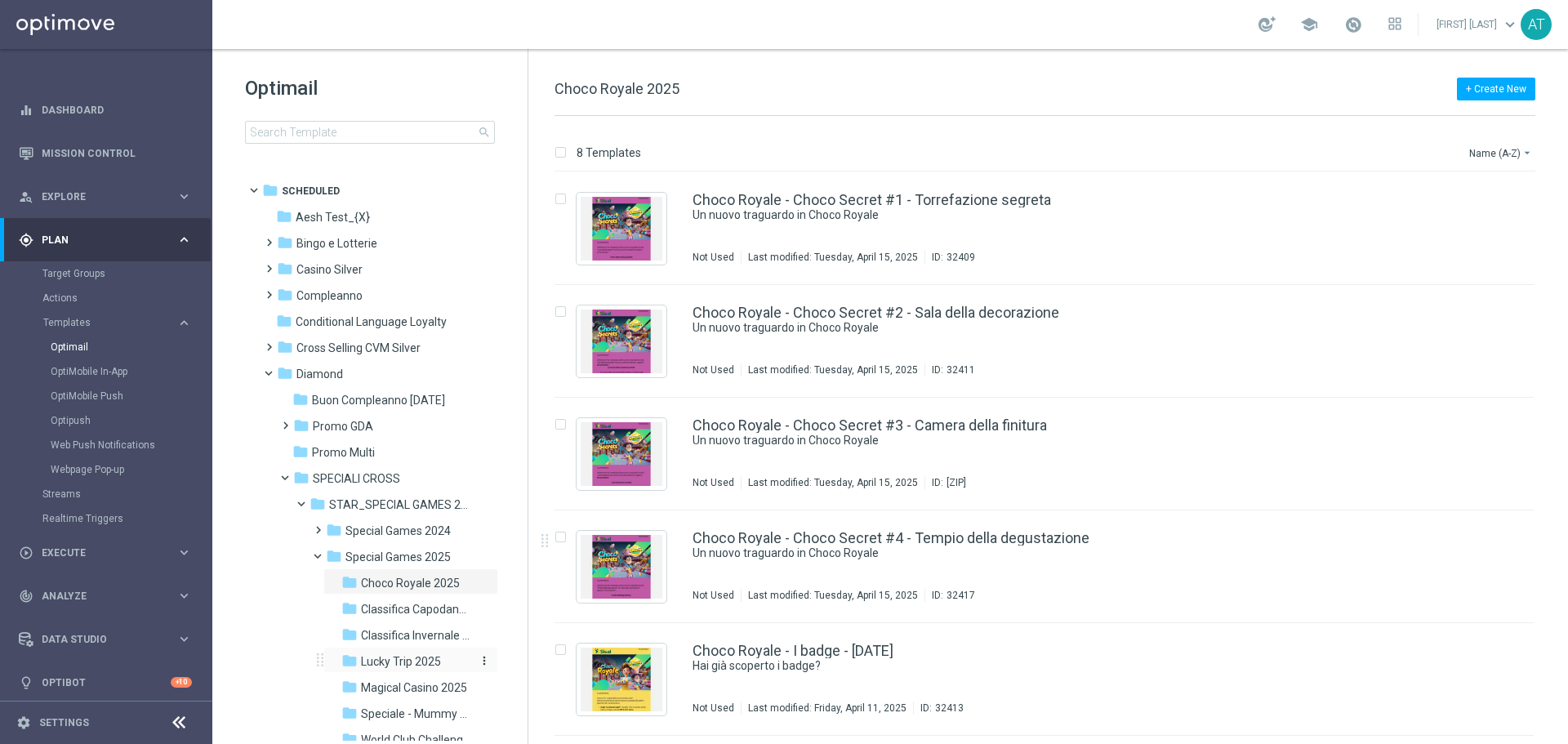 click on "Lucky Trip 2025" at bounding box center [401, 662] 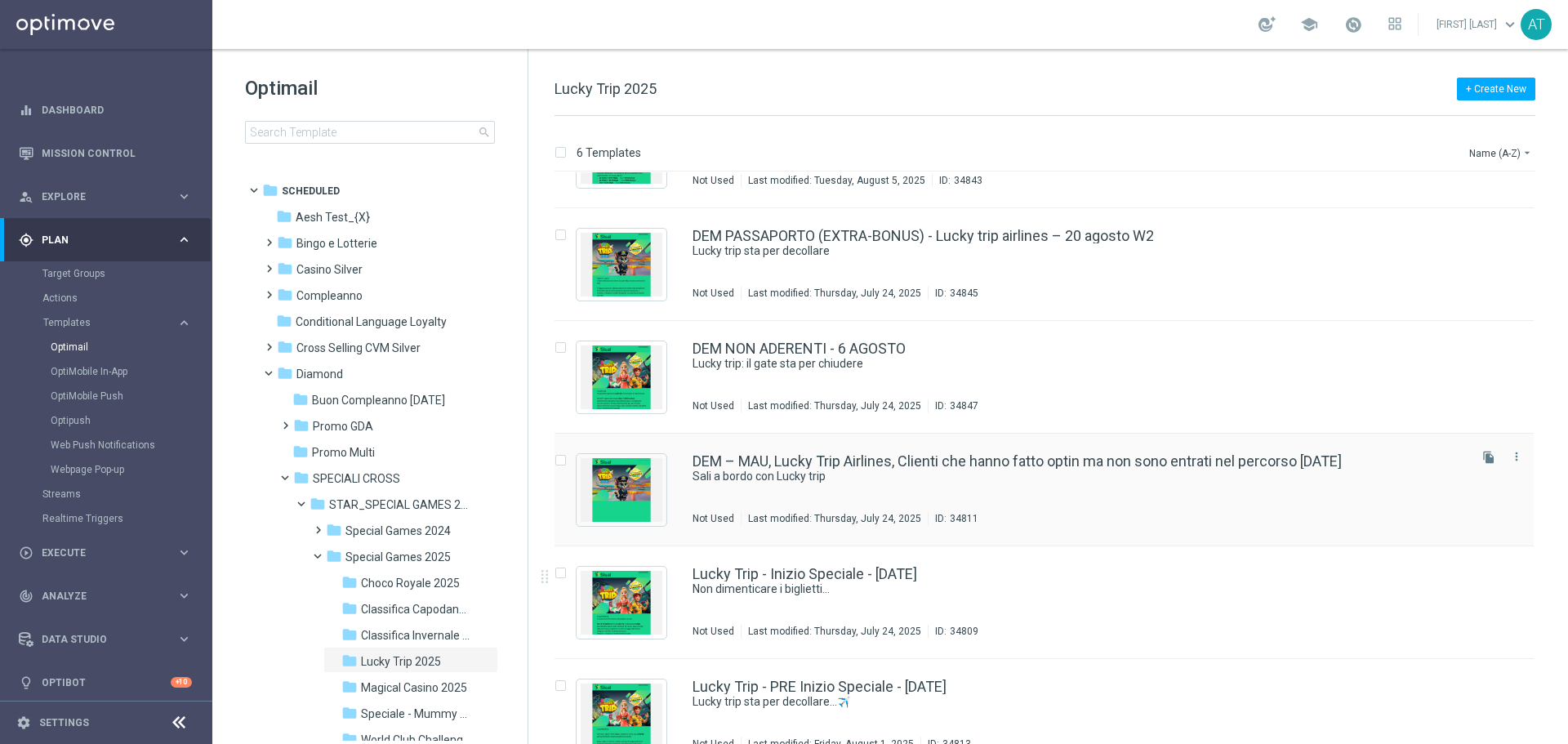 scroll, scrollTop: 82, scrollLeft: 0, axis: vertical 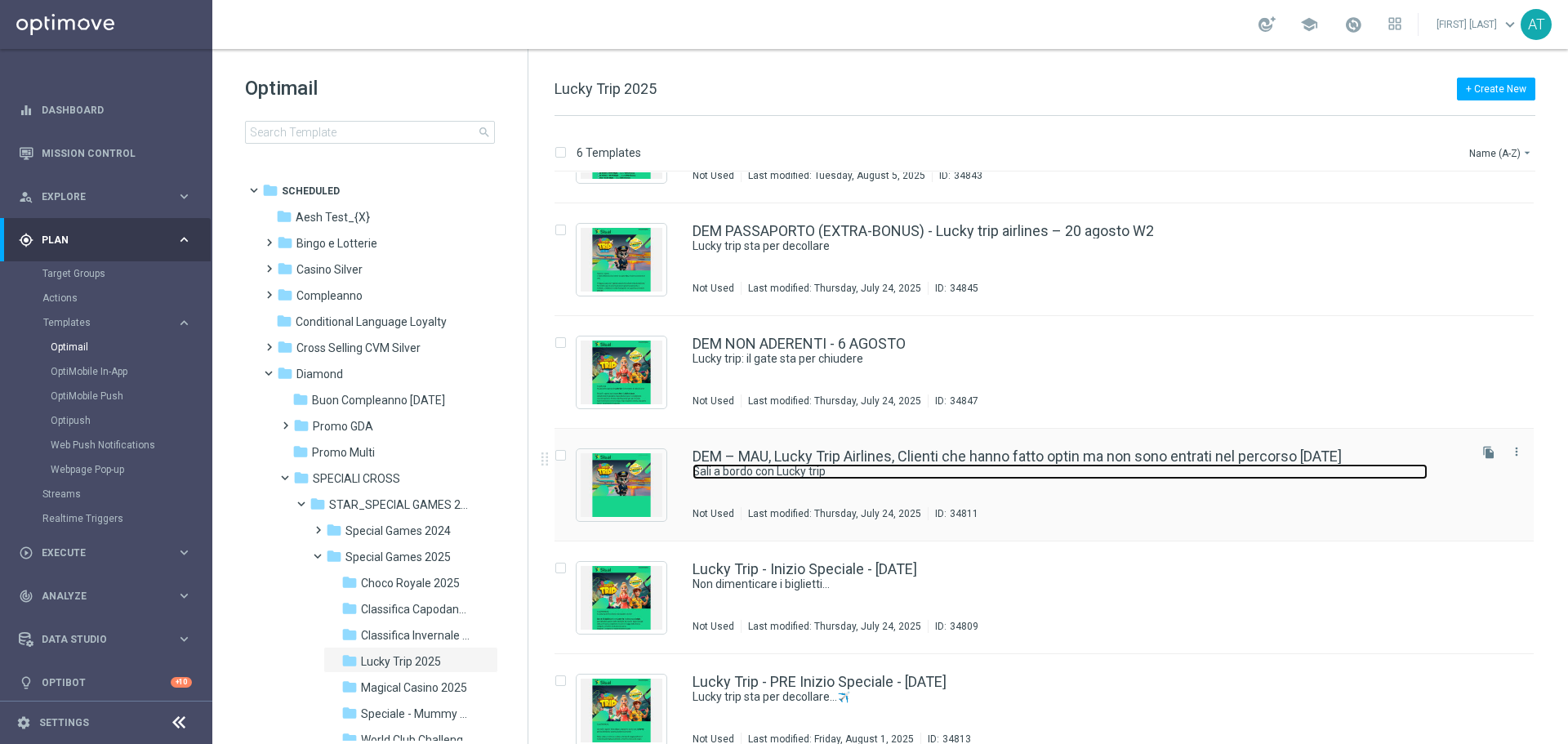 click on "Sali a bordo con Lucky trip" at bounding box center [1060, 471] 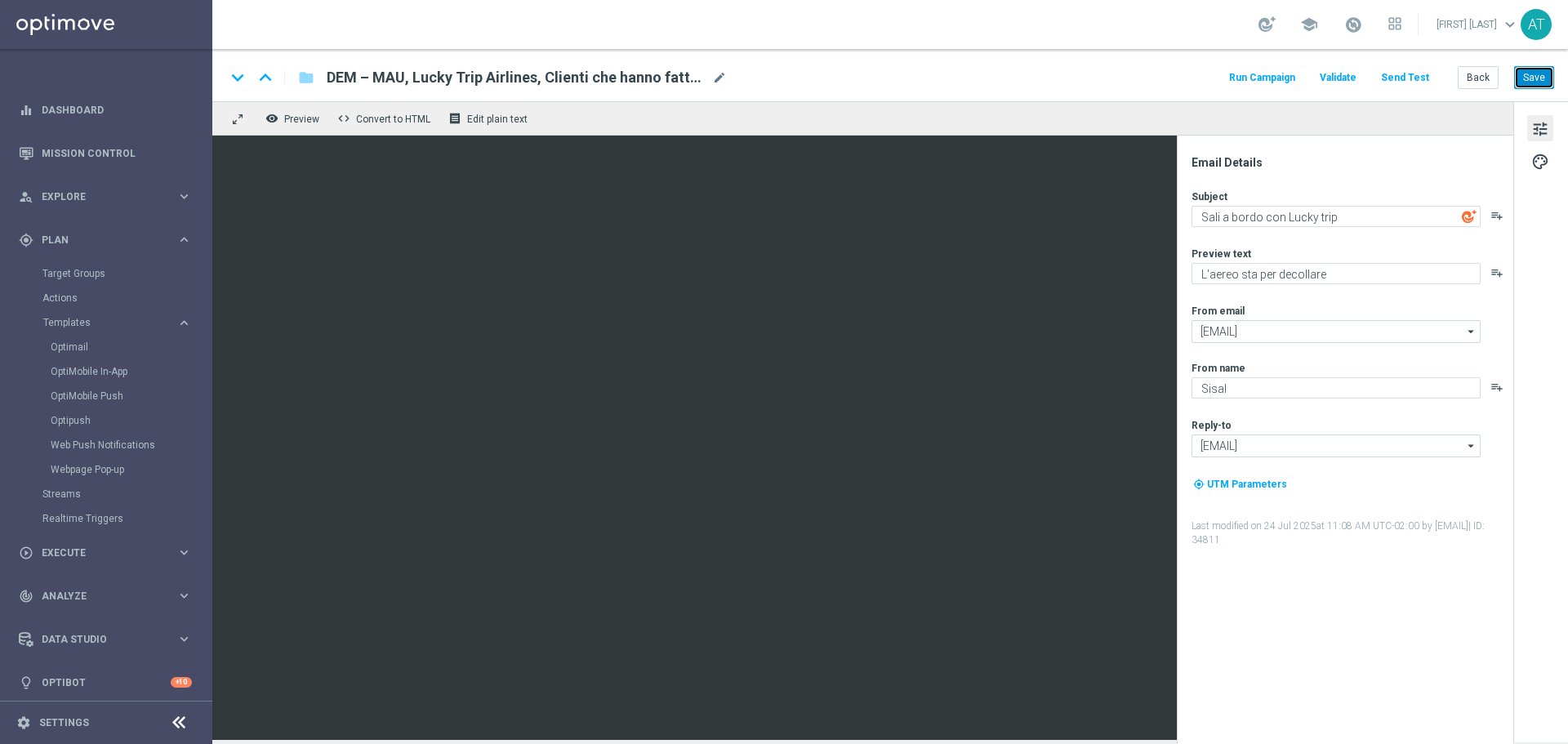 click on "Save" at bounding box center (1534, 78) 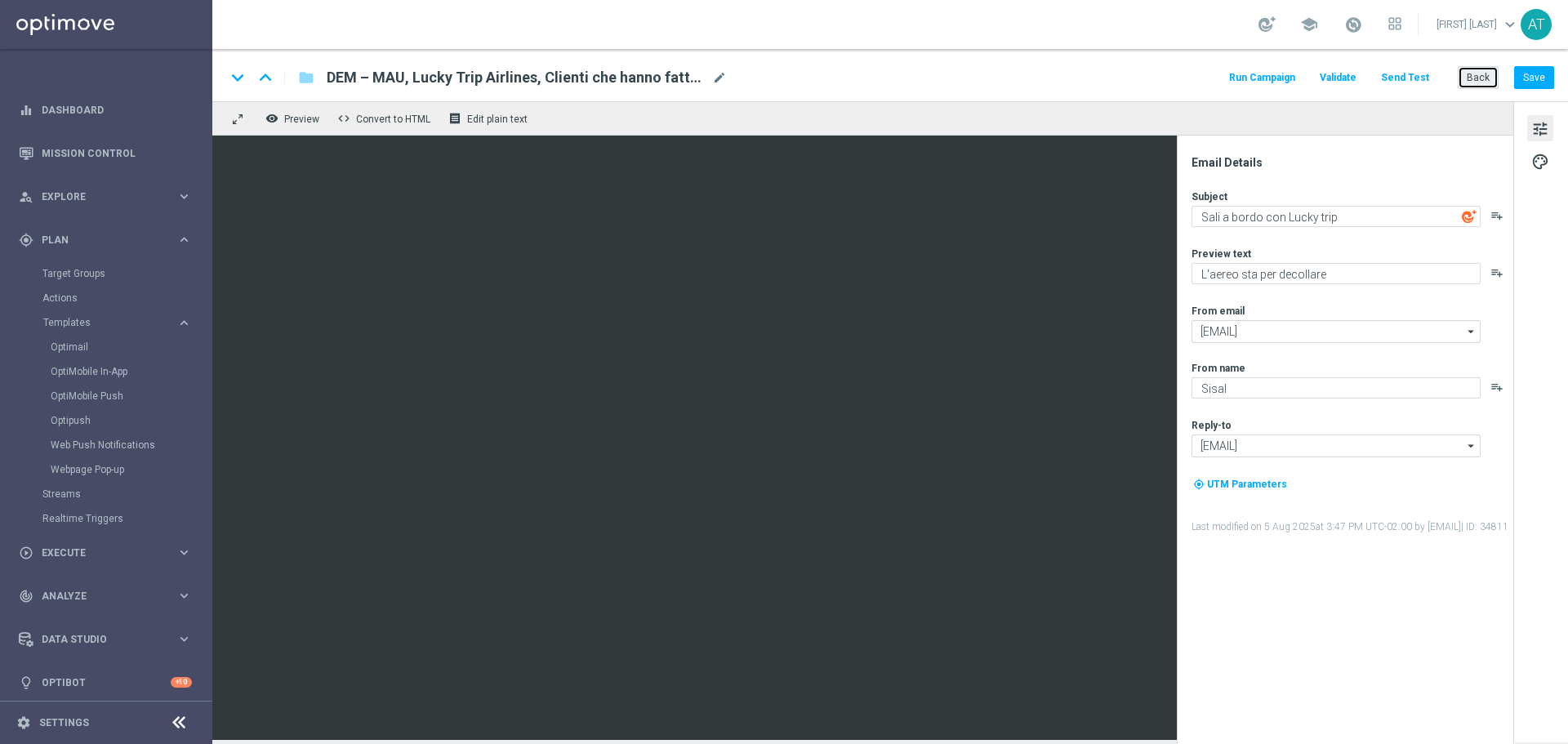click on "Back" 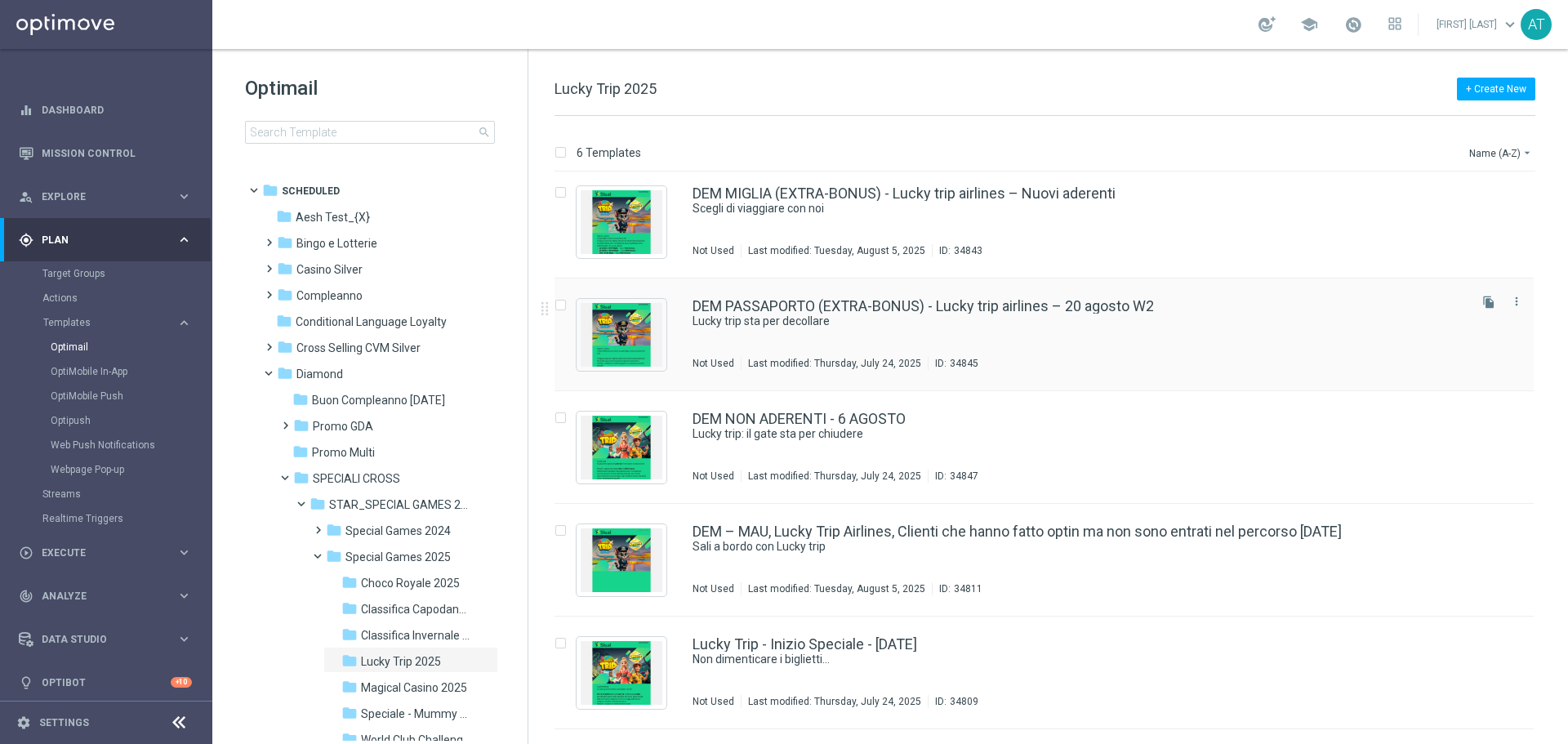 scroll, scrollTop: 0, scrollLeft: 0, axis: both 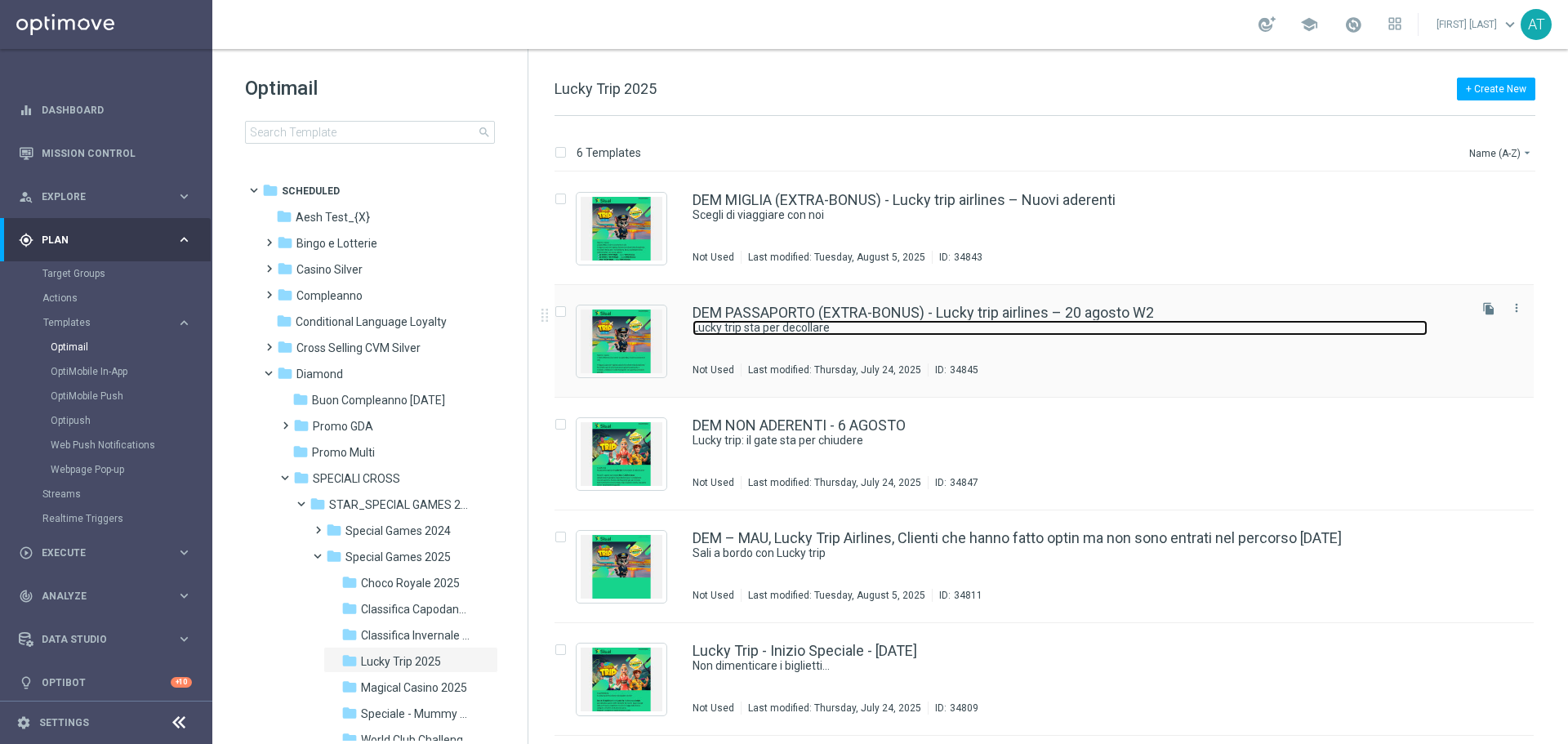 click on "Lucky trip sta per decollare" at bounding box center (1060, 327) 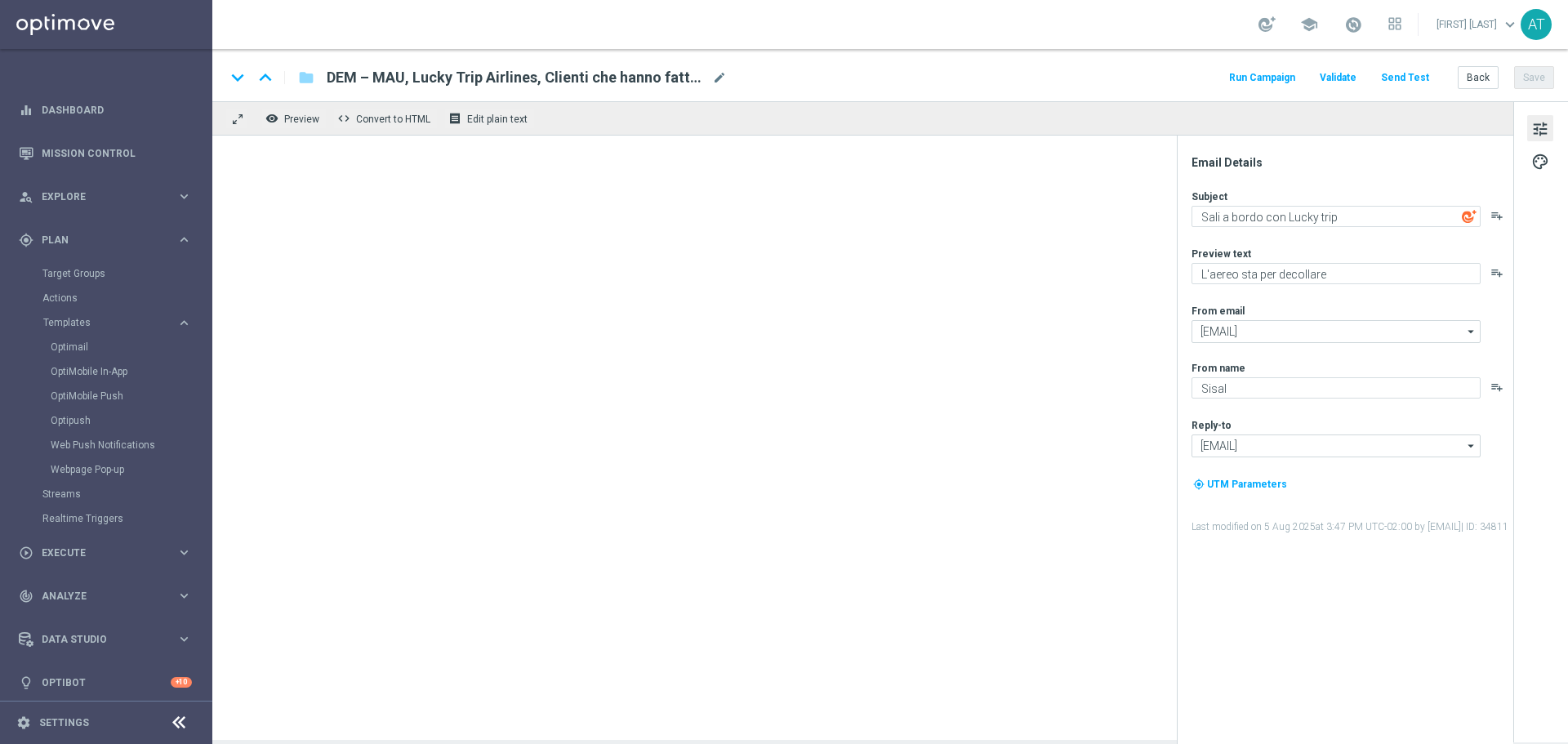 type on "Lucky trip sta per decollare" 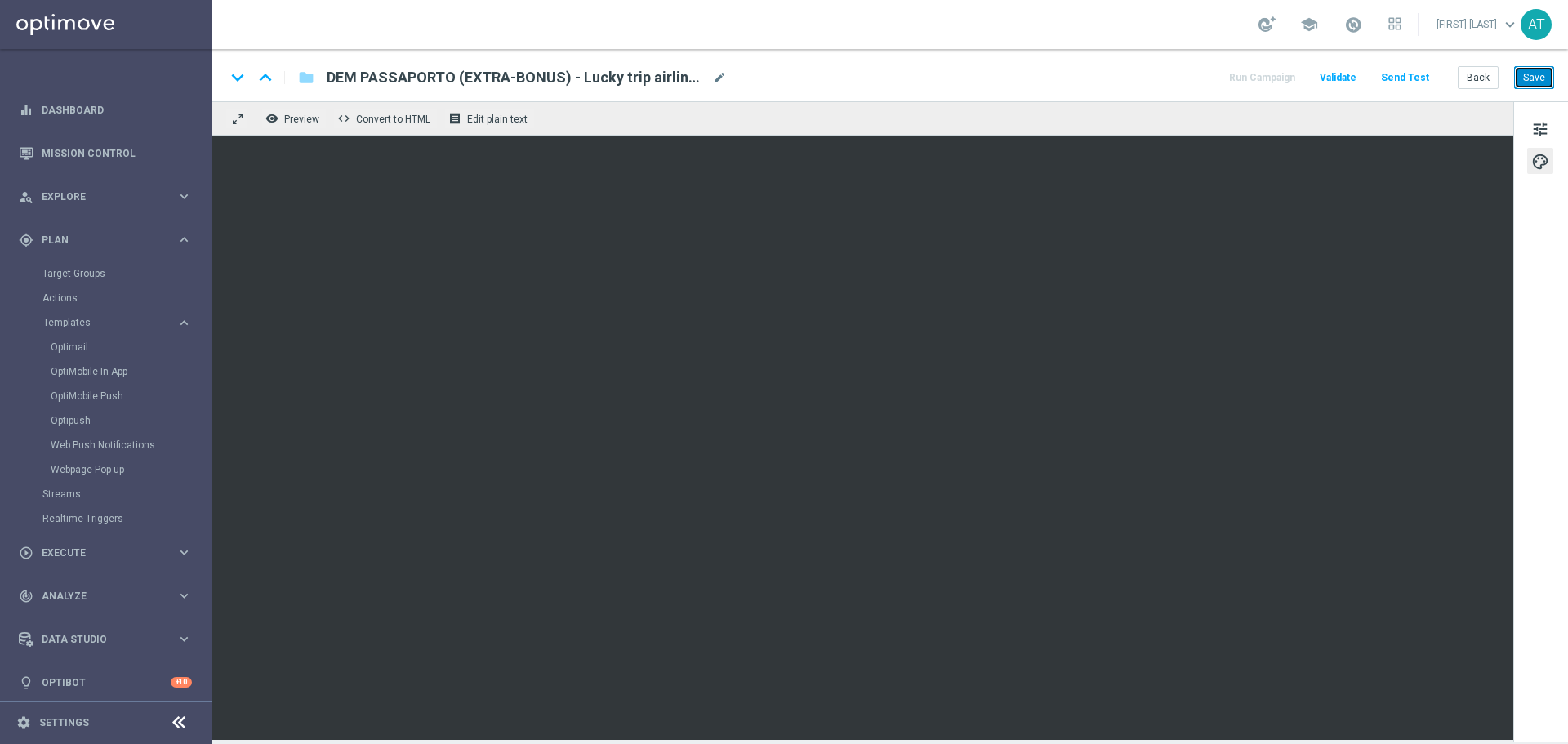 click on "Save" at bounding box center [1534, 78] 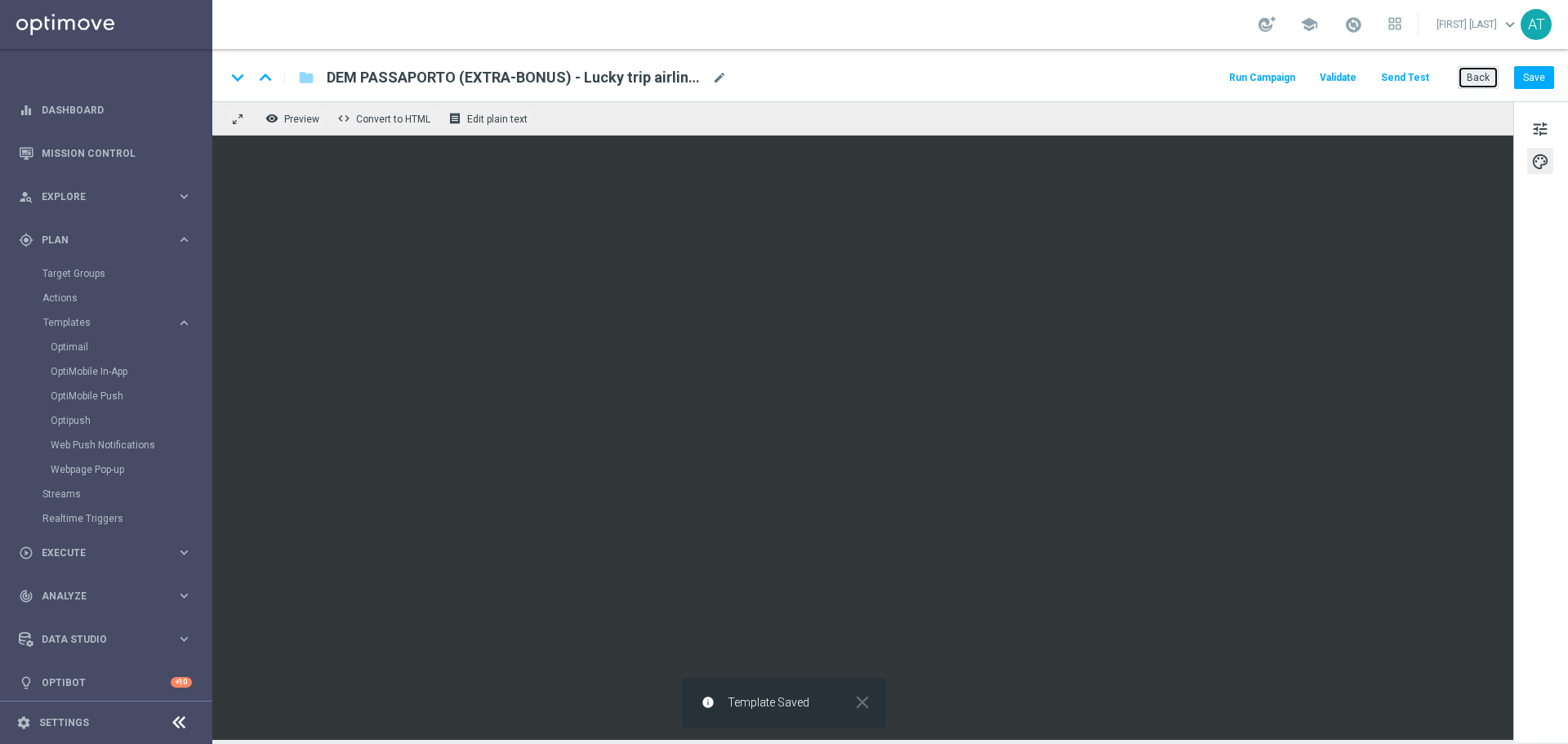 click on "Back" 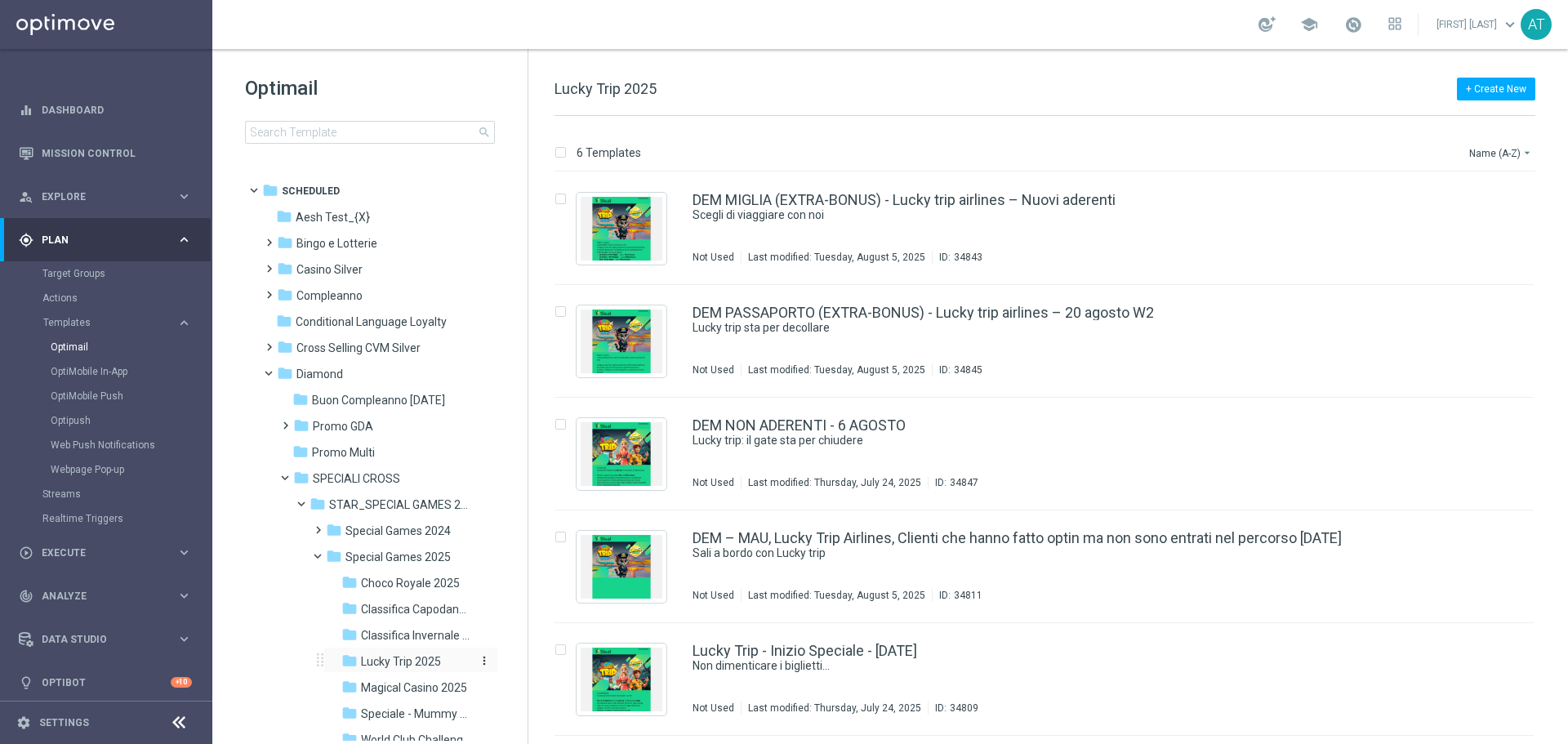 click on "Lucky Trip 2025" at bounding box center (401, 662) 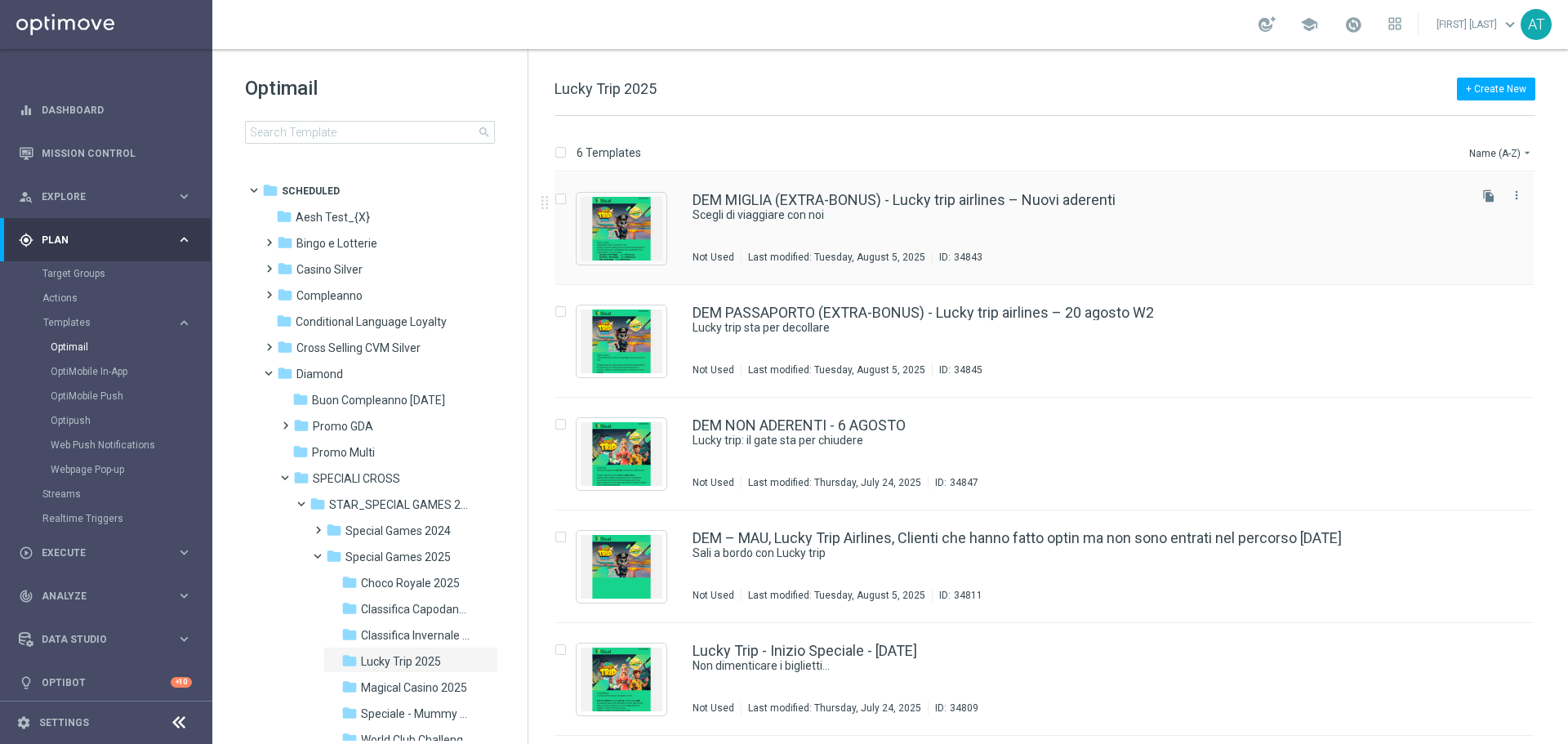 click on "Last modified: Tuesday, August 5, 2025" at bounding box center [1079, 228] 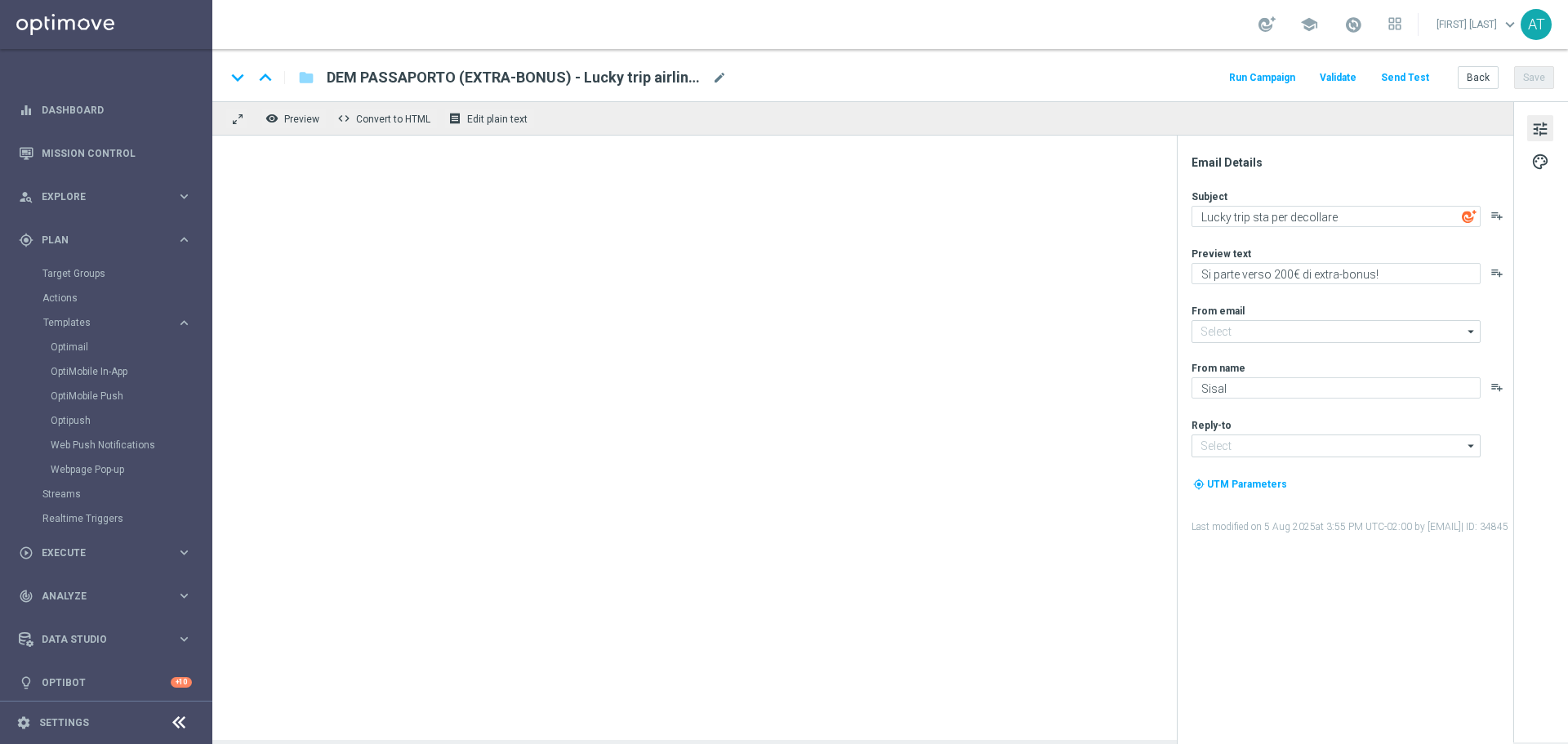 type on "Scegli di viaggiare con noi" 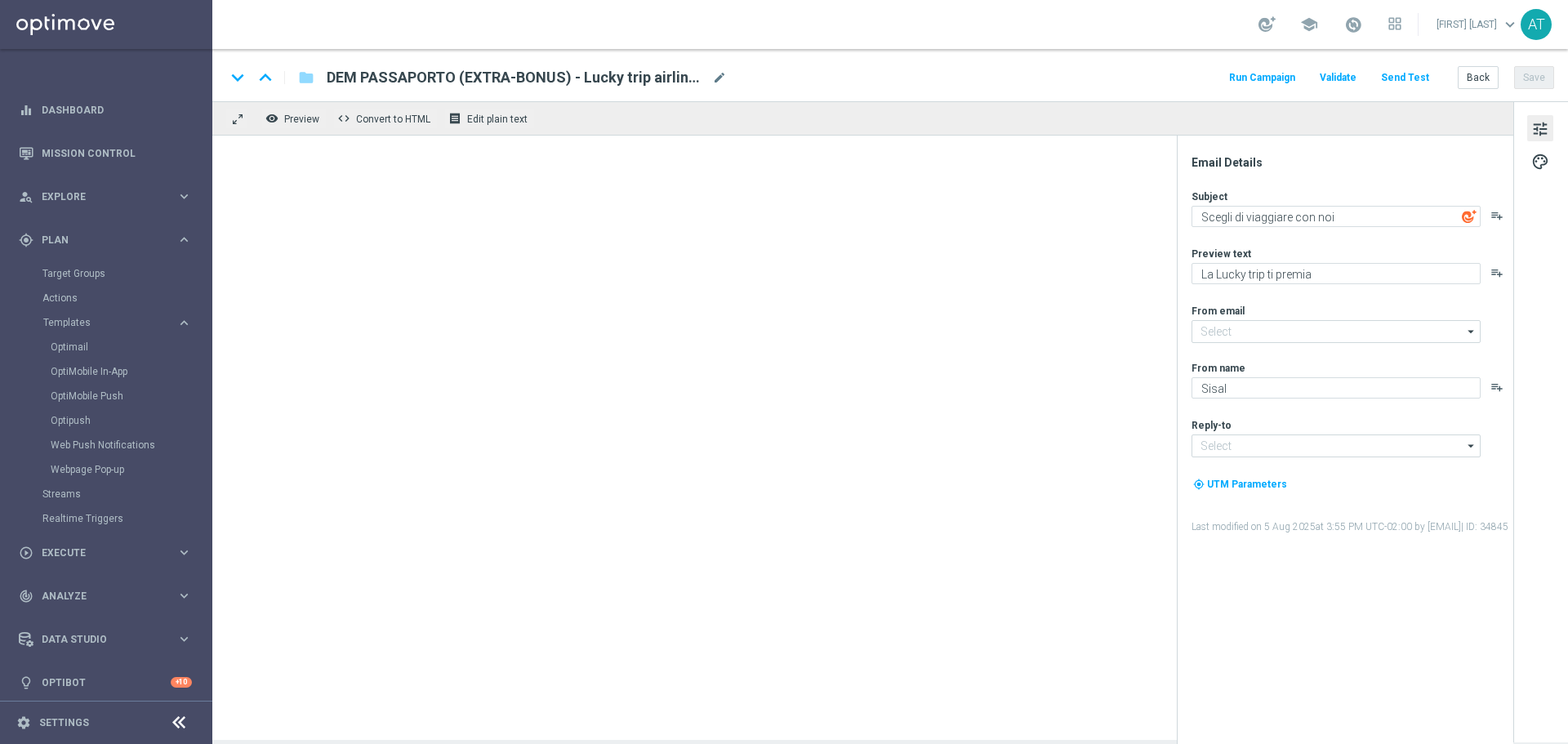 type on "[EMAIL]" 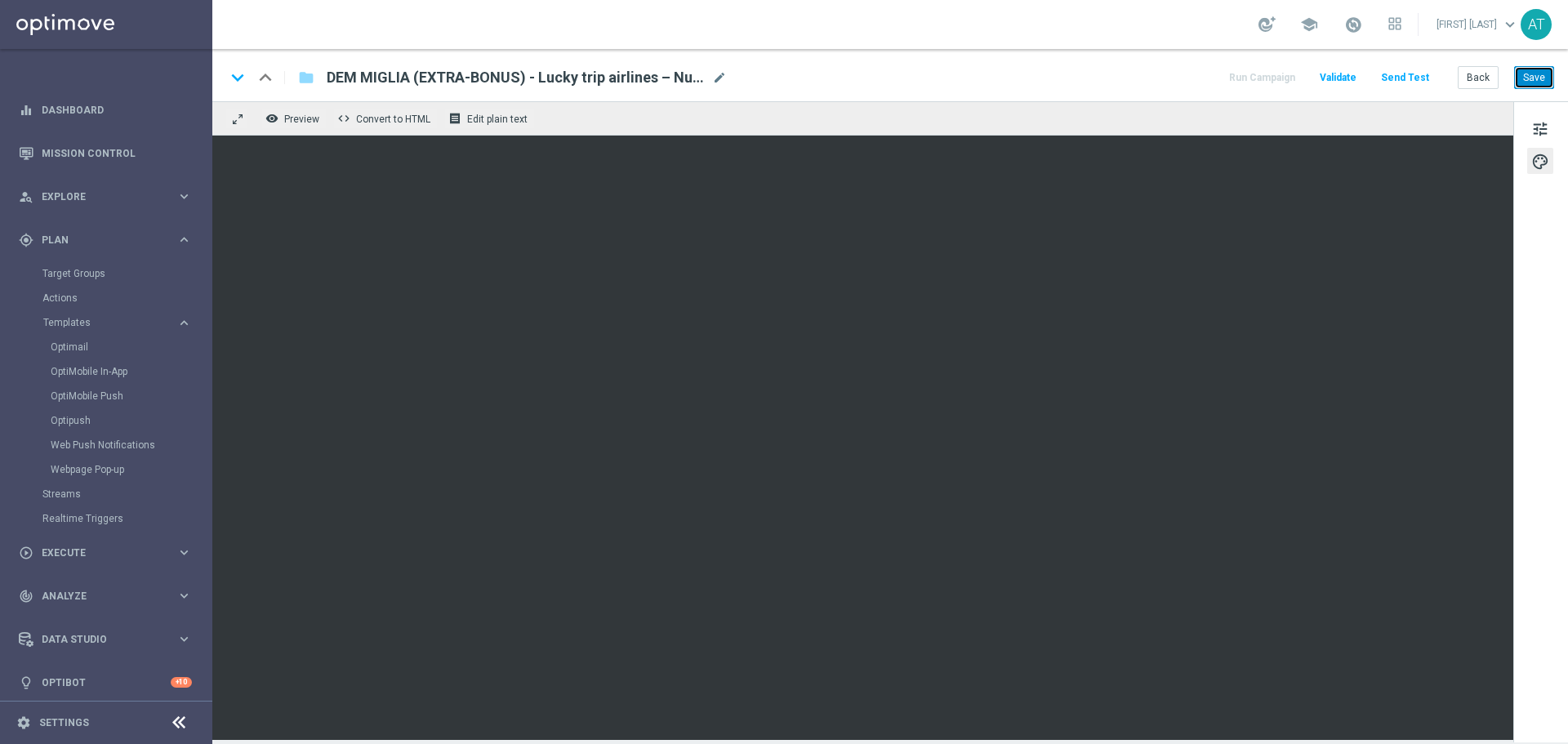 click on "Save" at bounding box center [1534, 78] 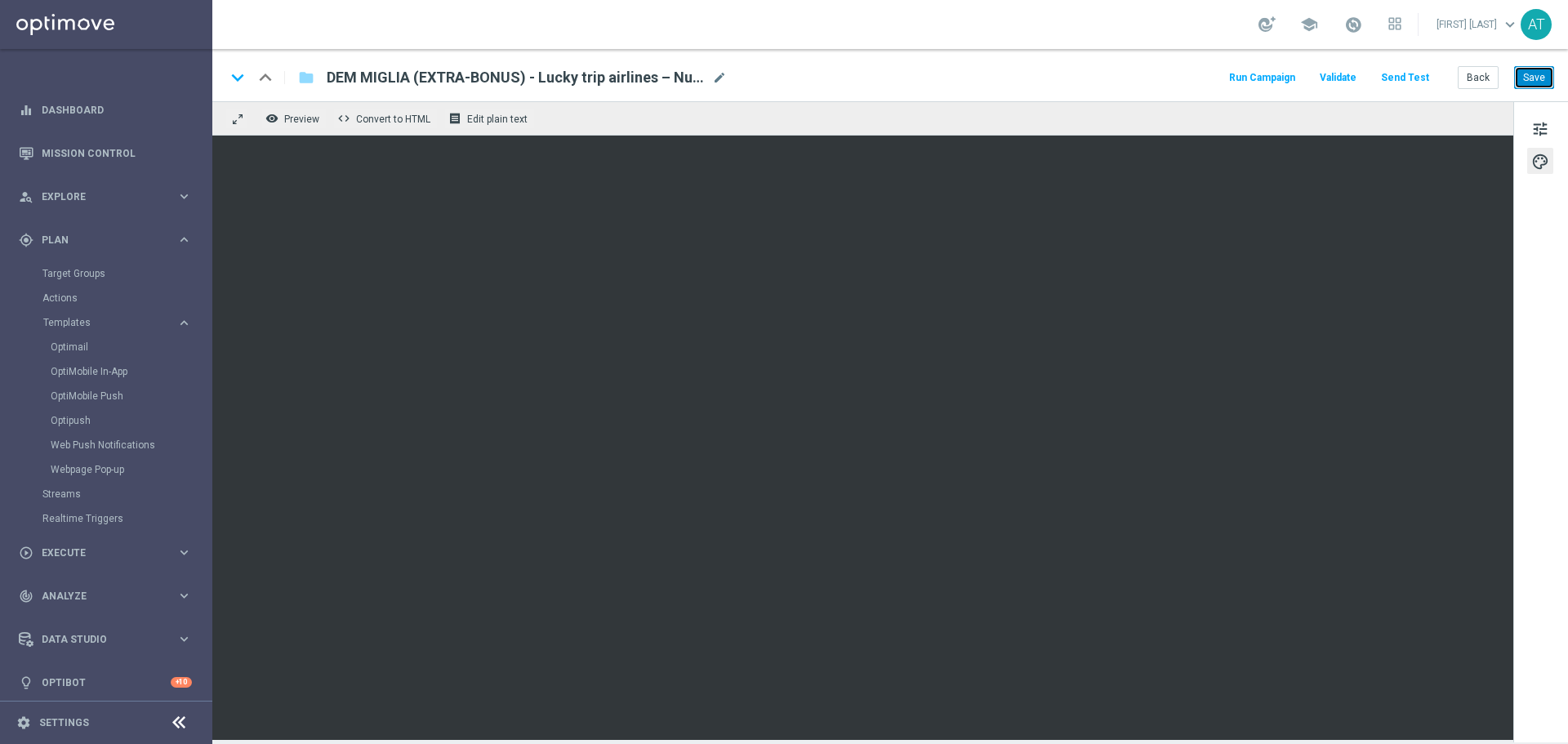click on "Save" at bounding box center [1534, 78] 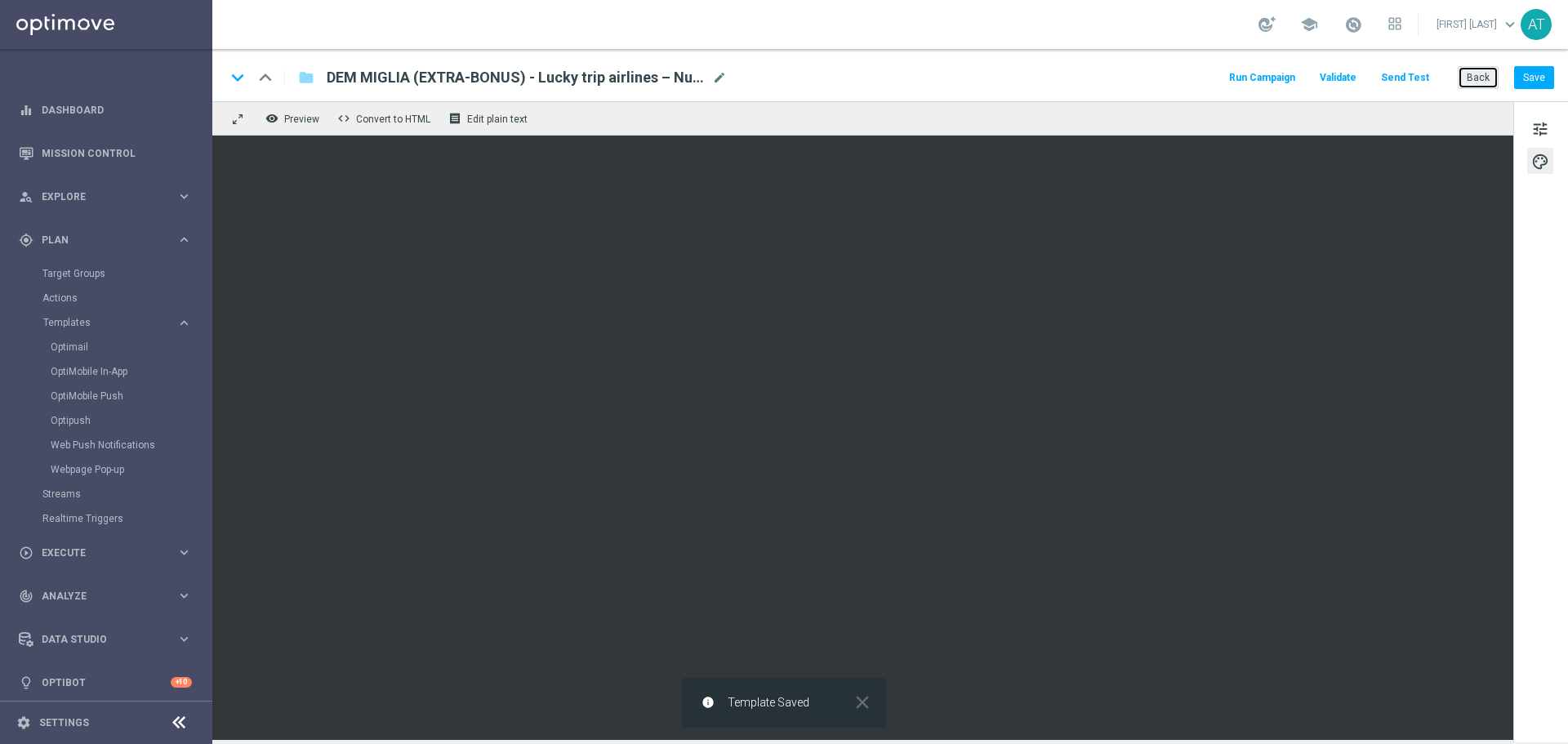 click on "Back" 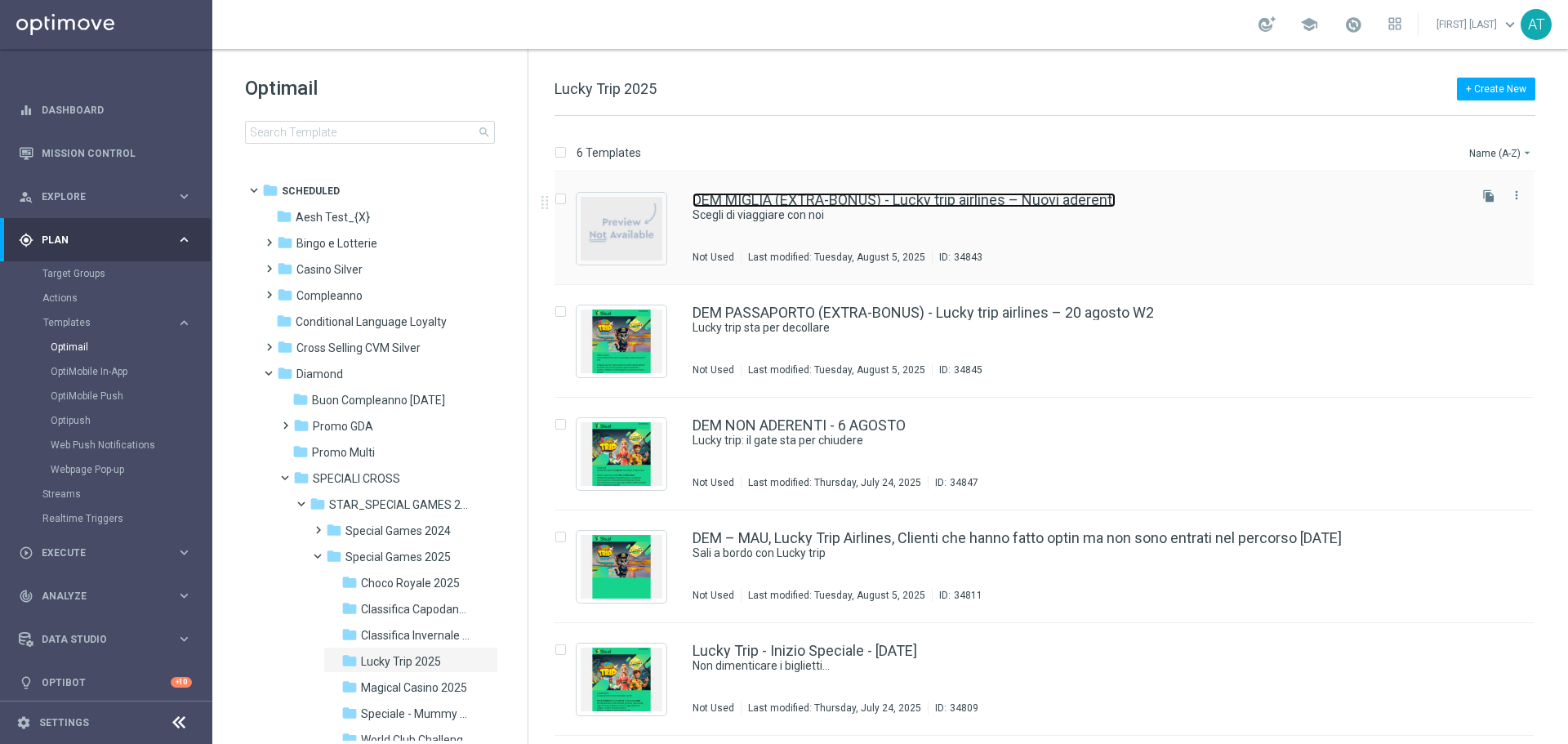 click on "DEM MIGLIA (EXTRA-BONUS) - Lucky trip airlines – Nuovi aderenti" at bounding box center (904, 200) 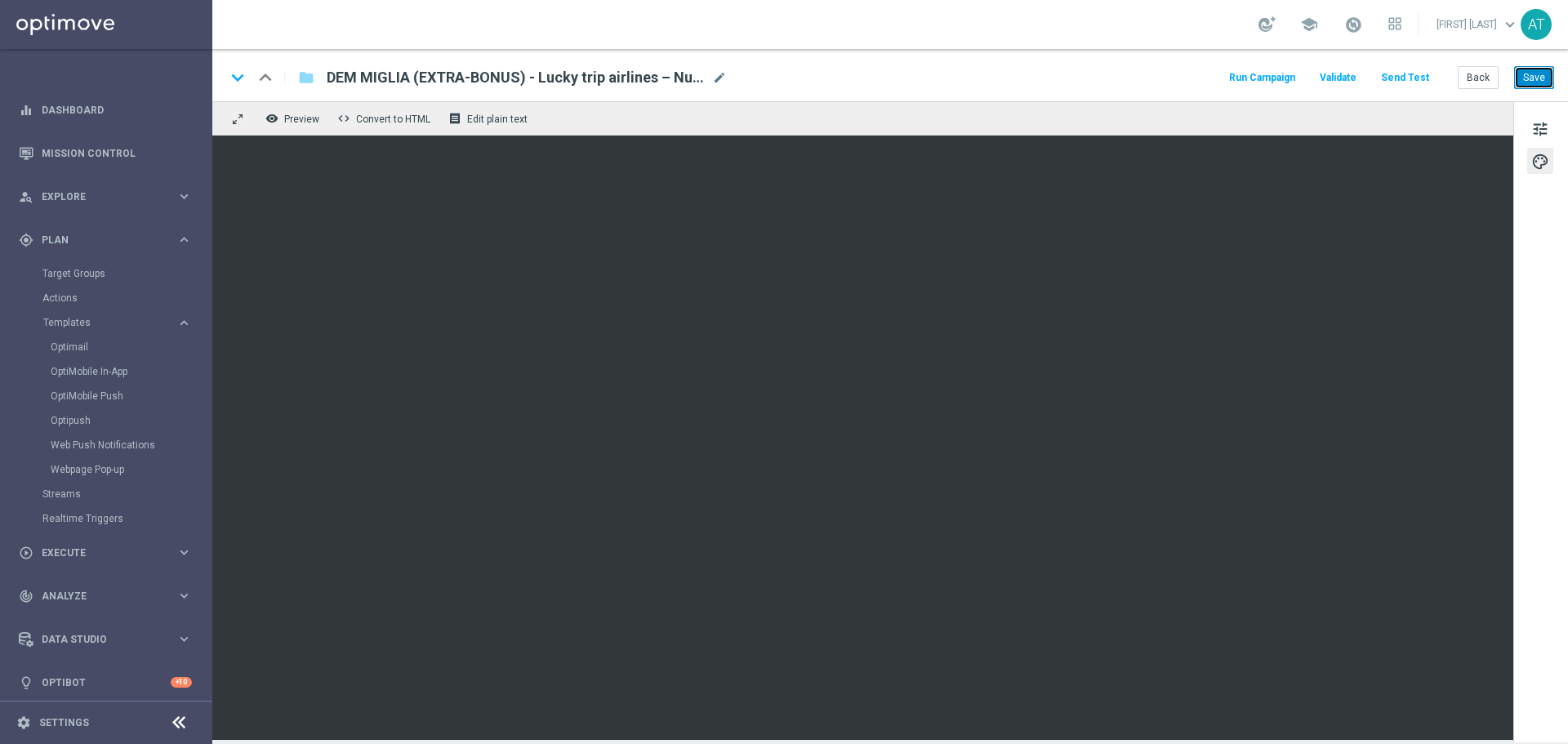 click on "Save" at bounding box center (1534, 78) 